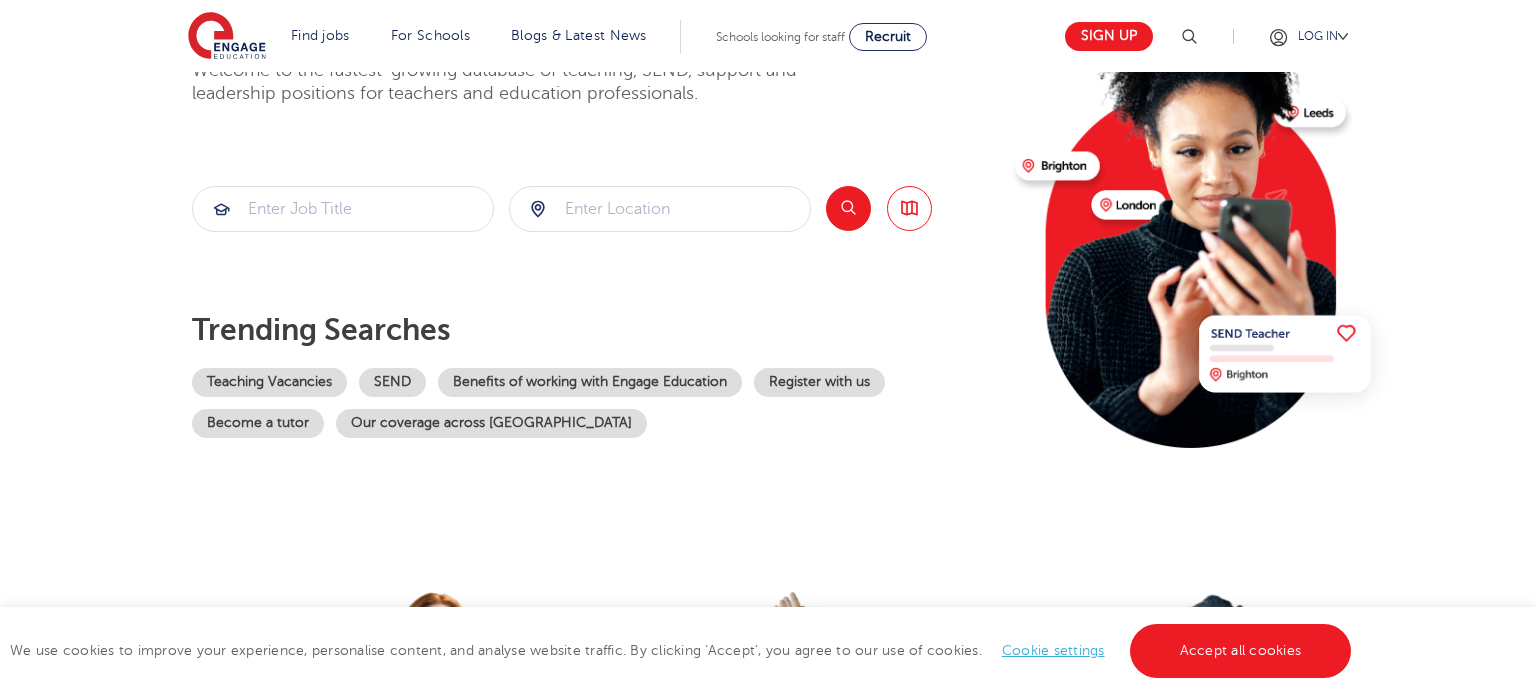 scroll, scrollTop: 326, scrollLeft: 0, axis: vertical 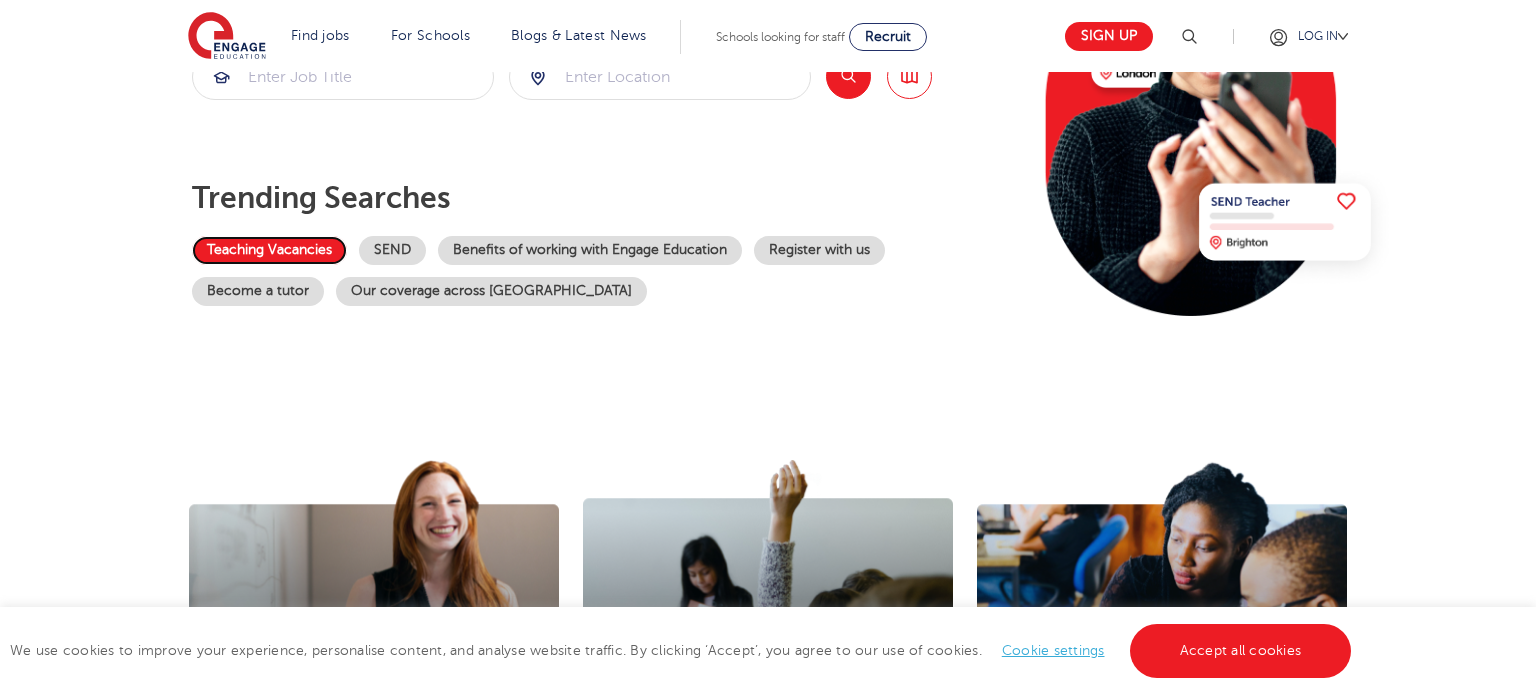 click on "Teaching Vacancies" at bounding box center (269, 250) 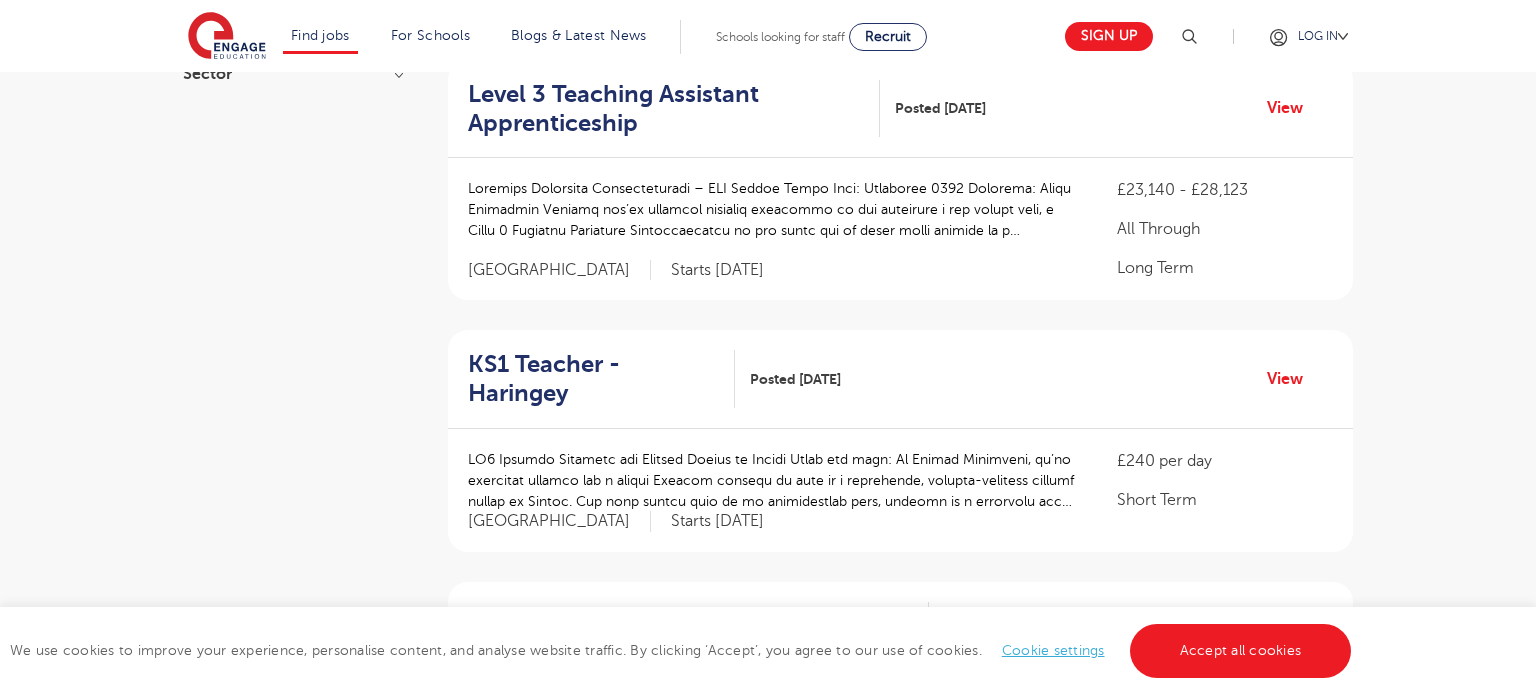 scroll, scrollTop: 526, scrollLeft: 0, axis: vertical 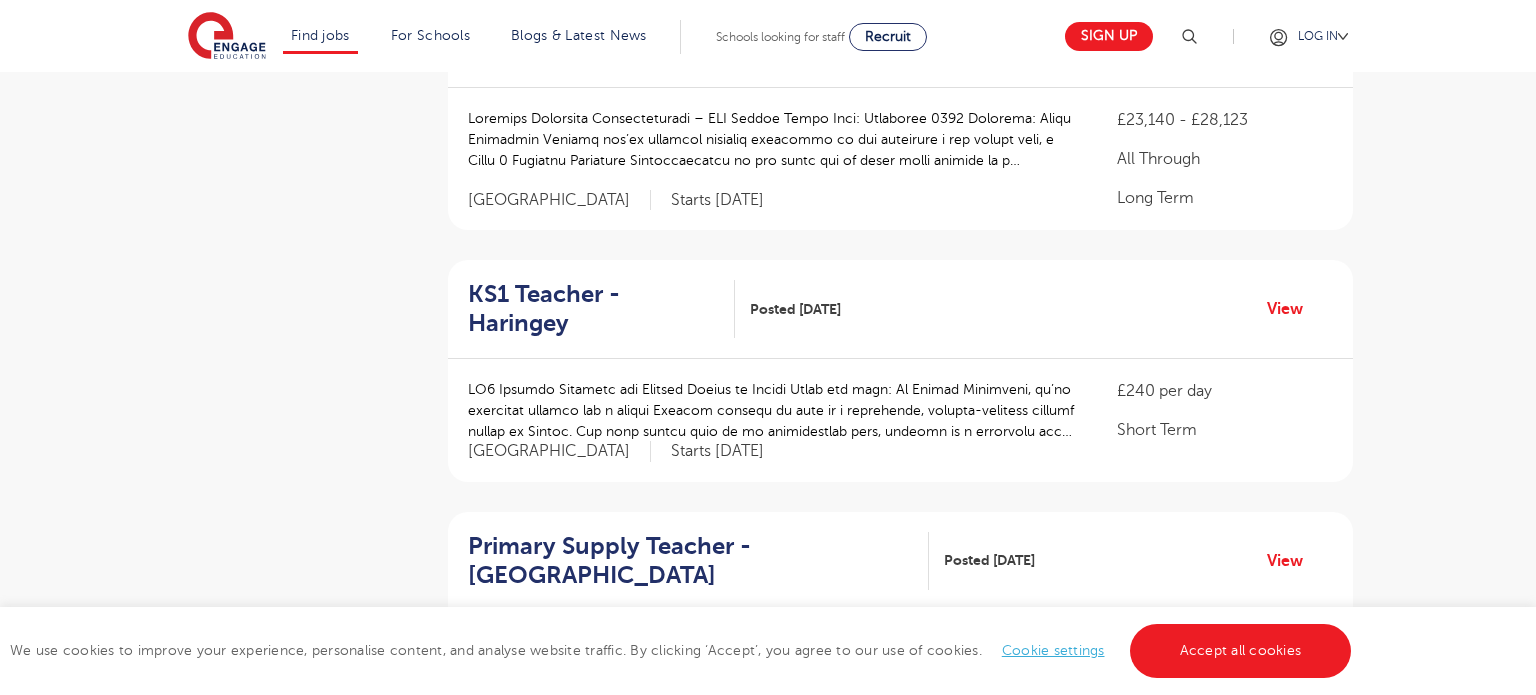 click at bounding box center (772, 410) 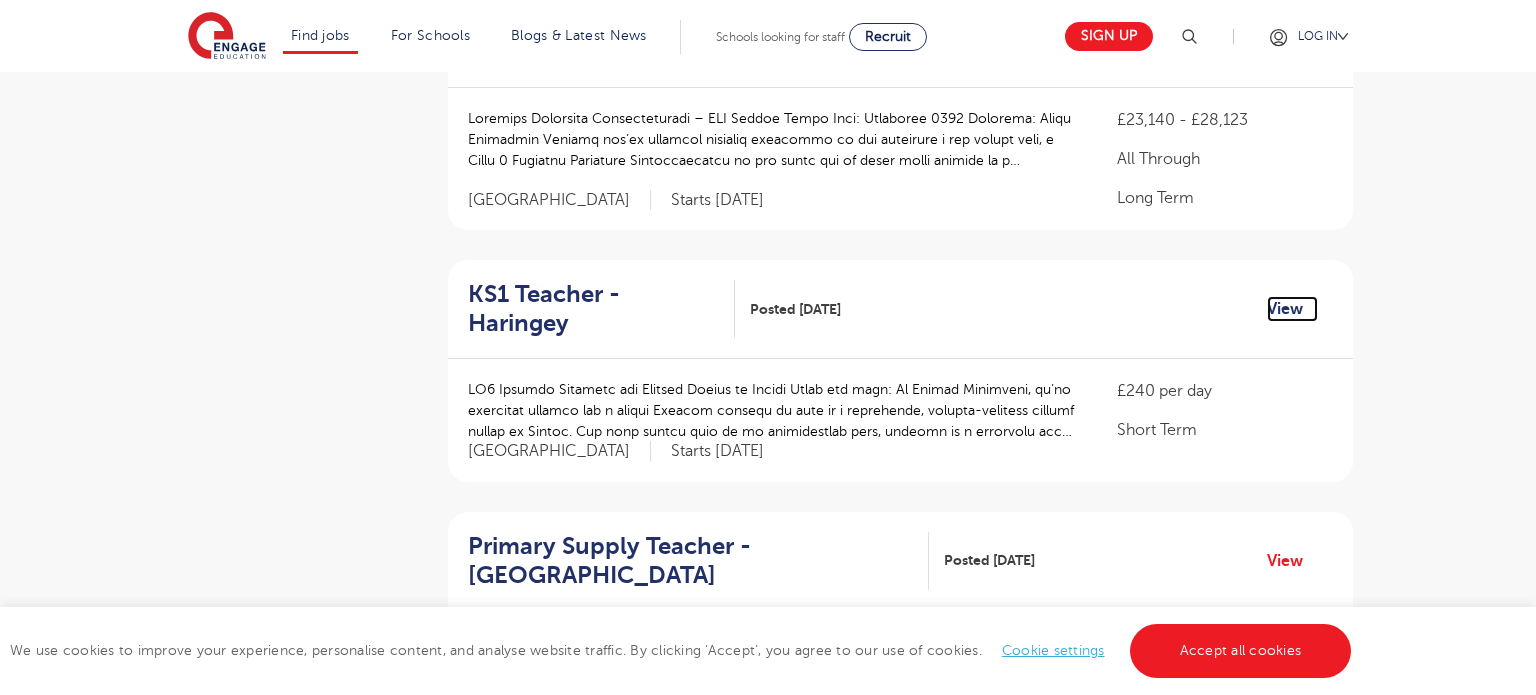 click on "View" at bounding box center (1292, 309) 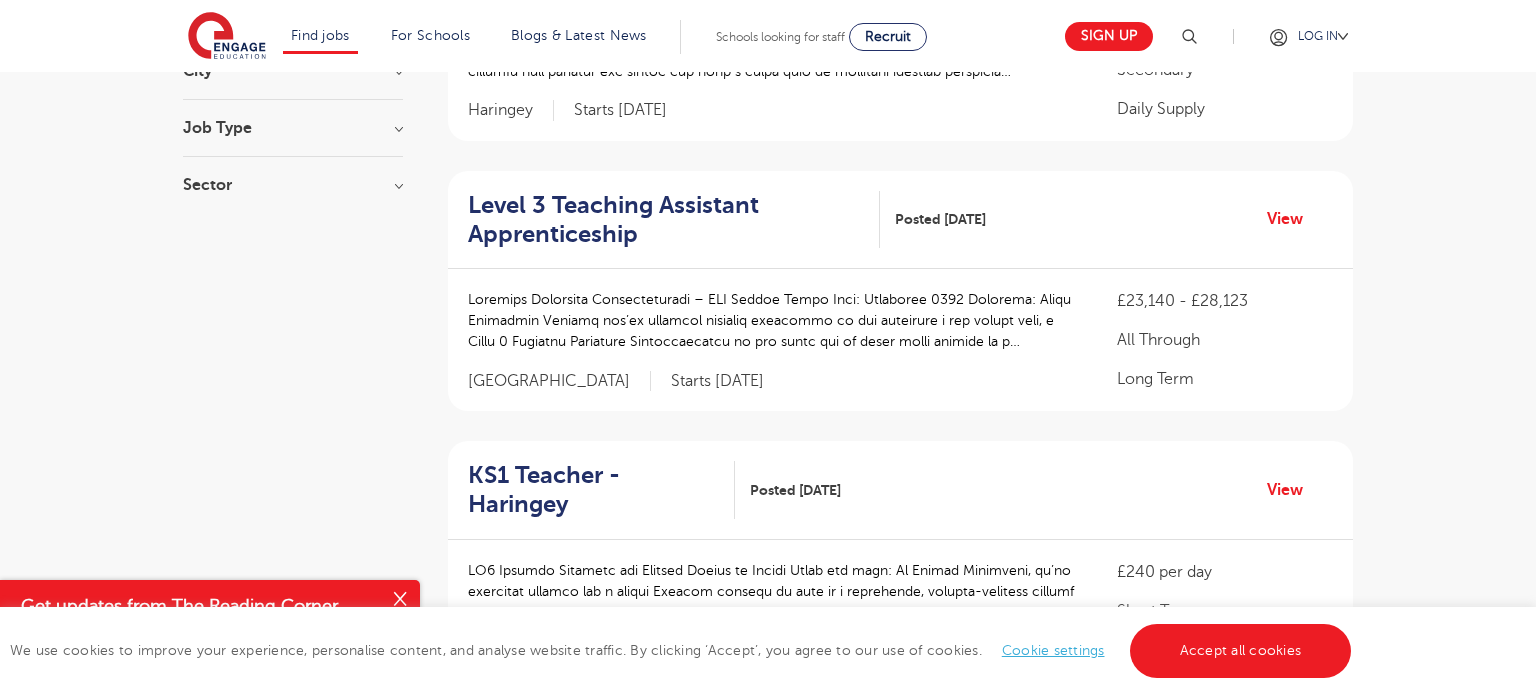 scroll, scrollTop: 0, scrollLeft: 0, axis: both 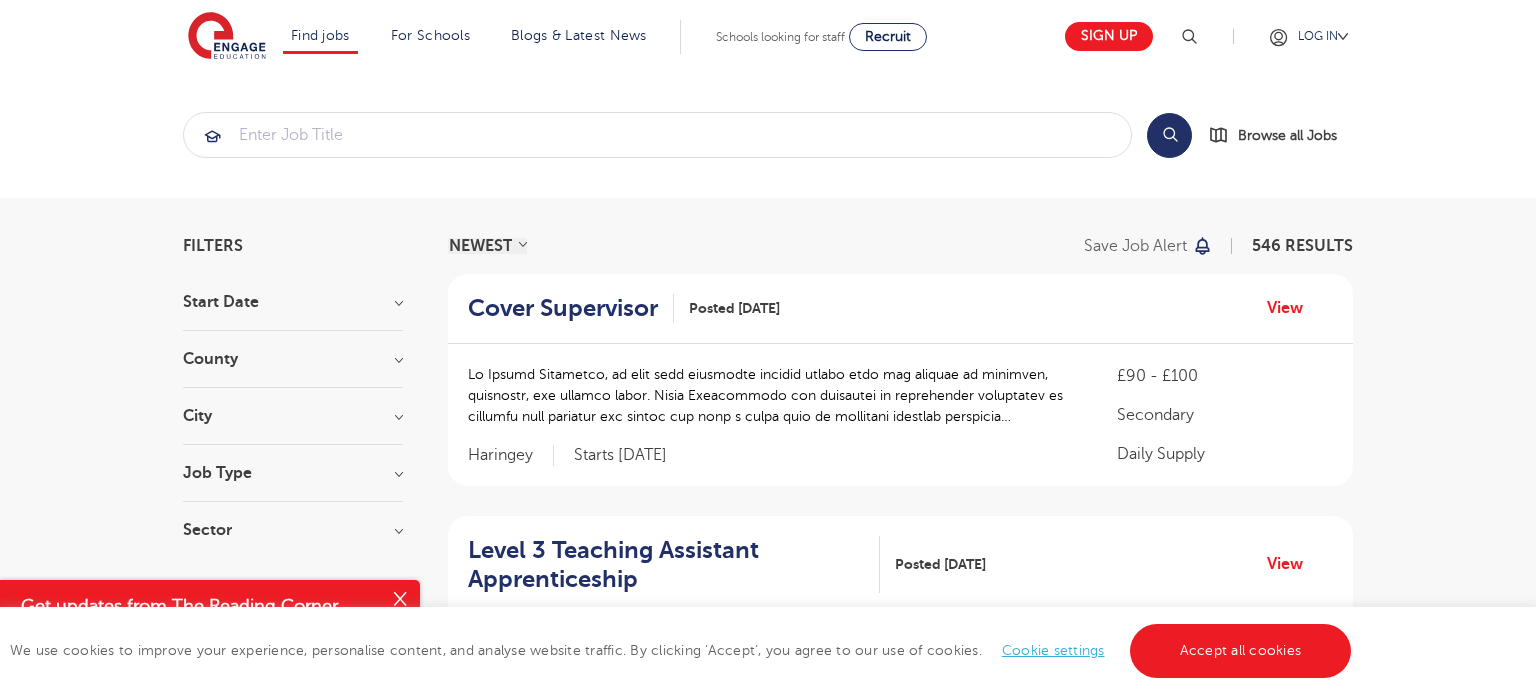 click on "City" at bounding box center [293, 416] 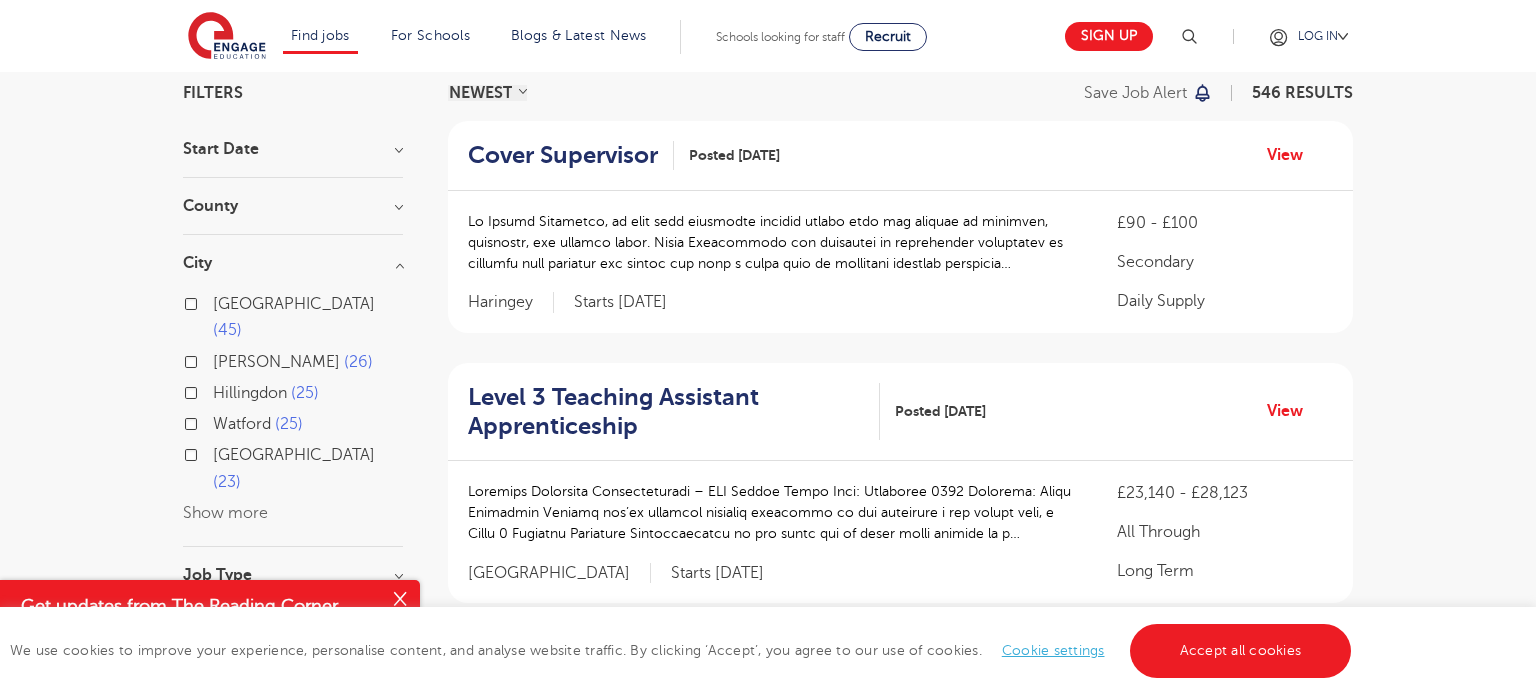 scroll, scrollTop: 156, scrollLeft: 0, axis: vertical 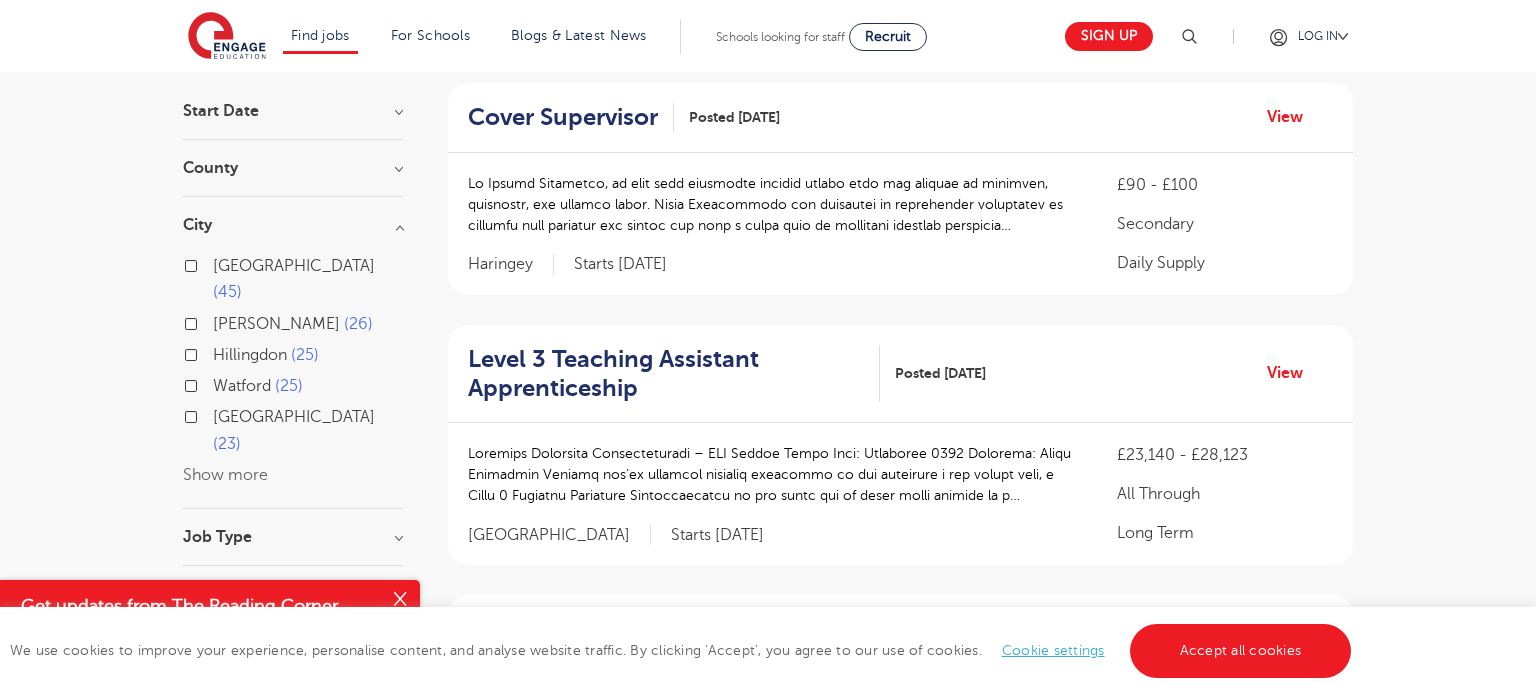 click on "Show more" at bounding box center [225, 475] 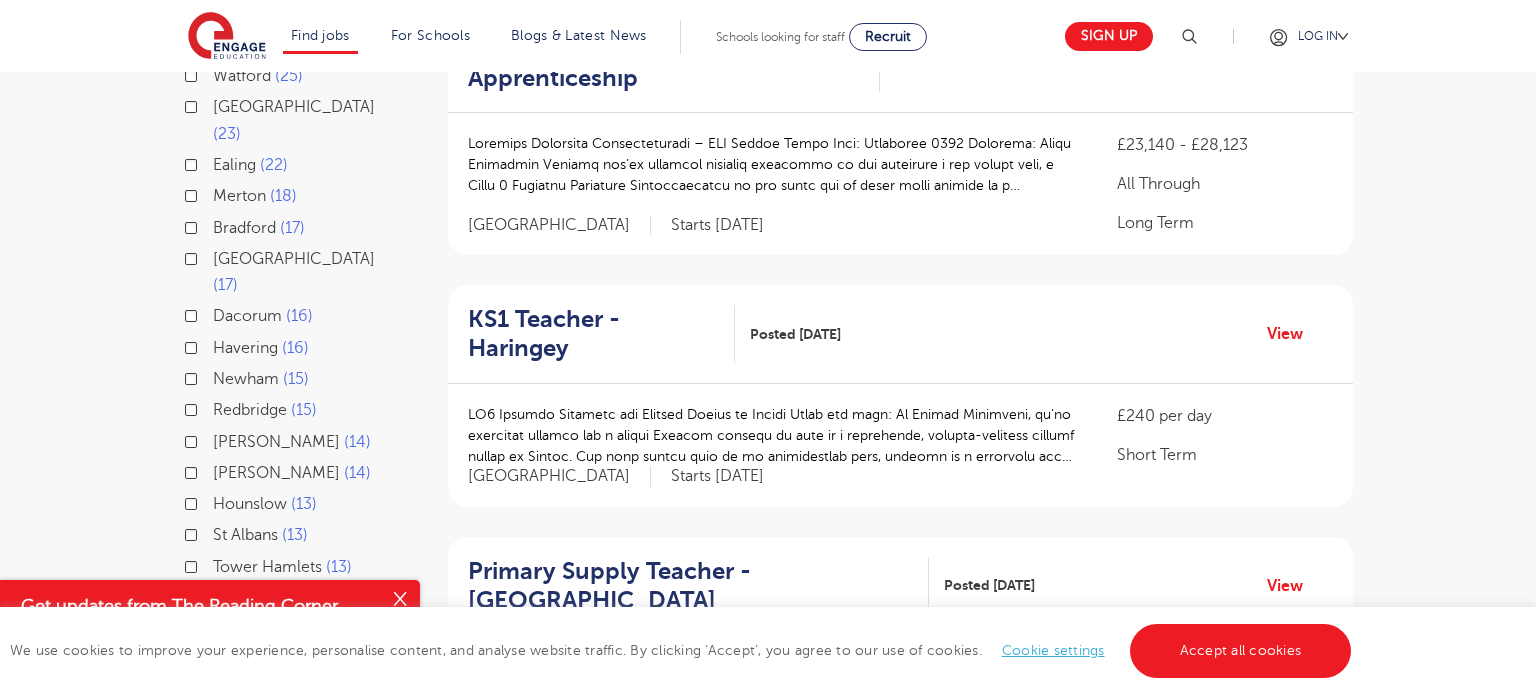 scroll, scrollTop: 492, scrollLeft: 0, axis: vertical 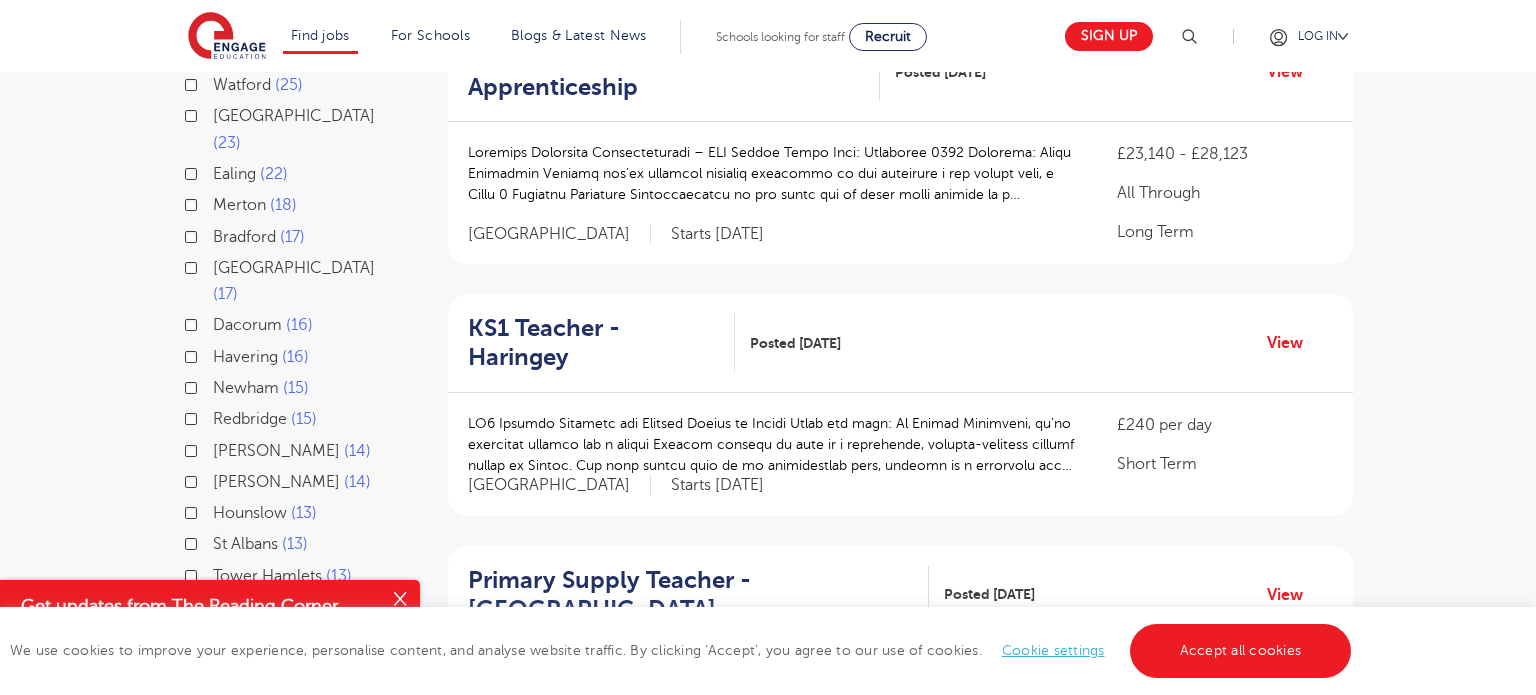 click on "Tower Hamlets" at bounding box center (267, 576) 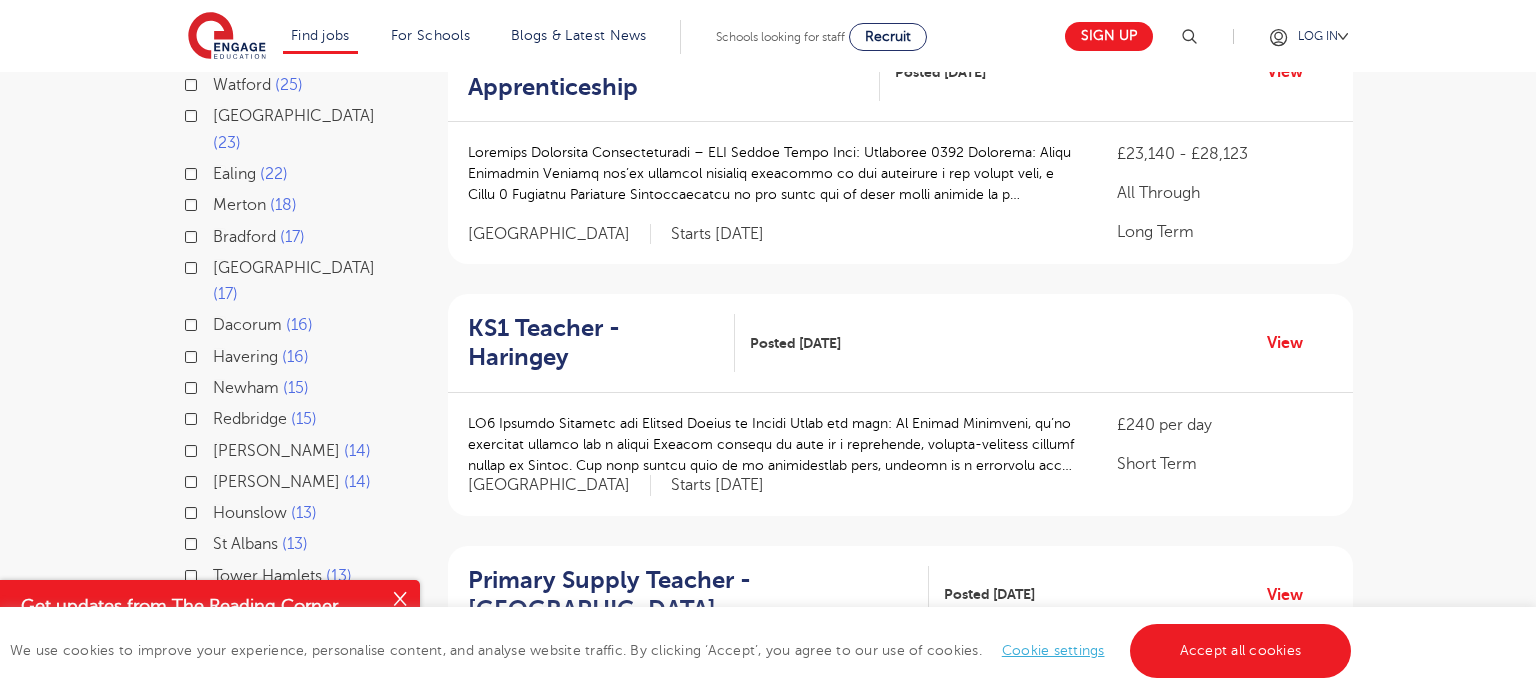 click on "Tower Hamlets   13" at bounding box center [219, 573] 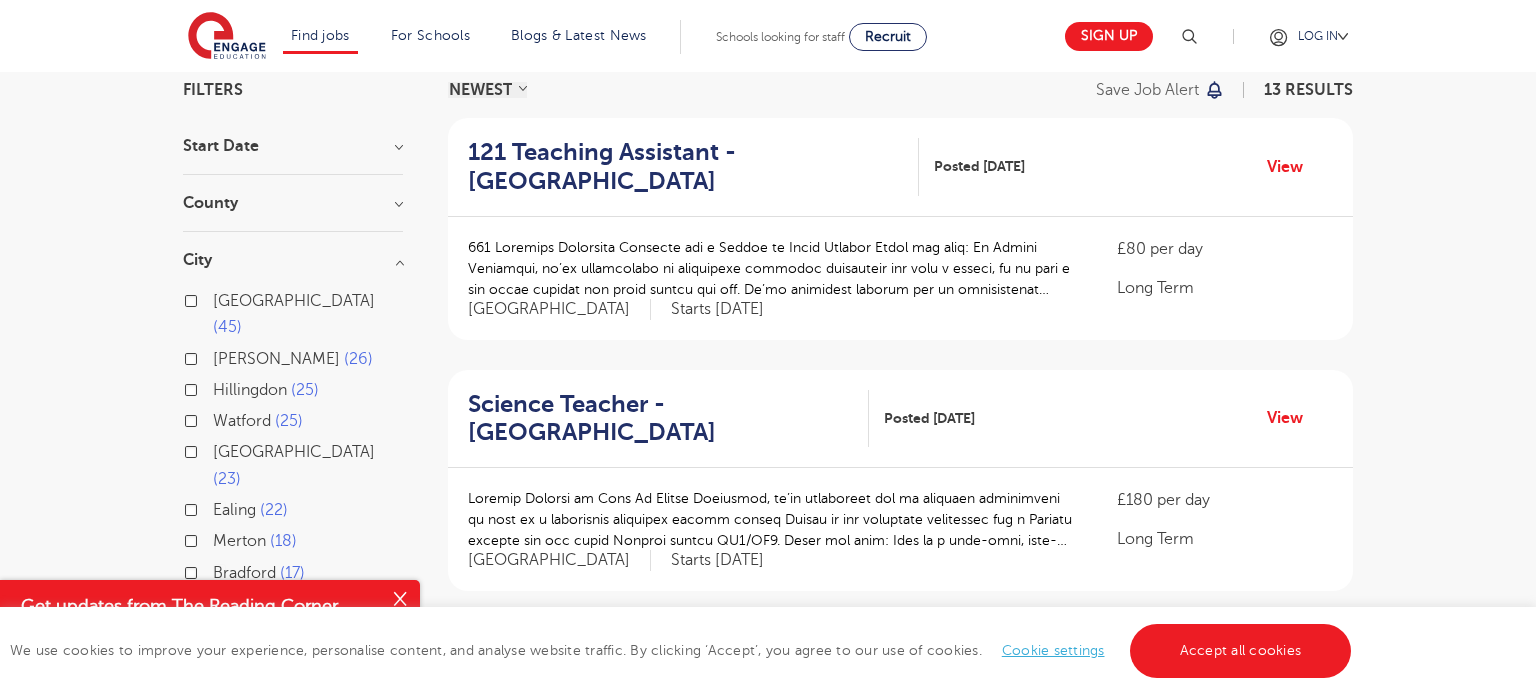 scroll, scrollTop: 135, scrollLeft: 0, axis: vertical 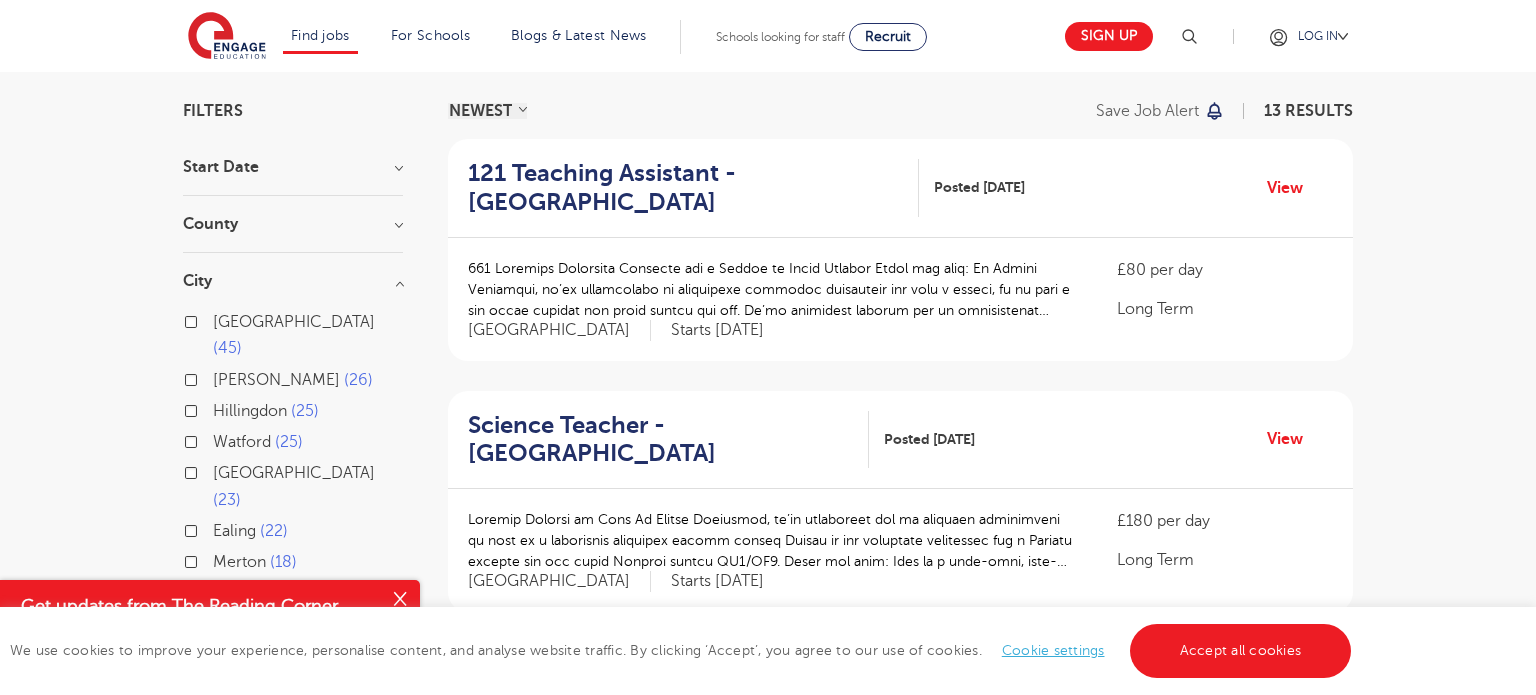 click at bounding box center (772, 289) 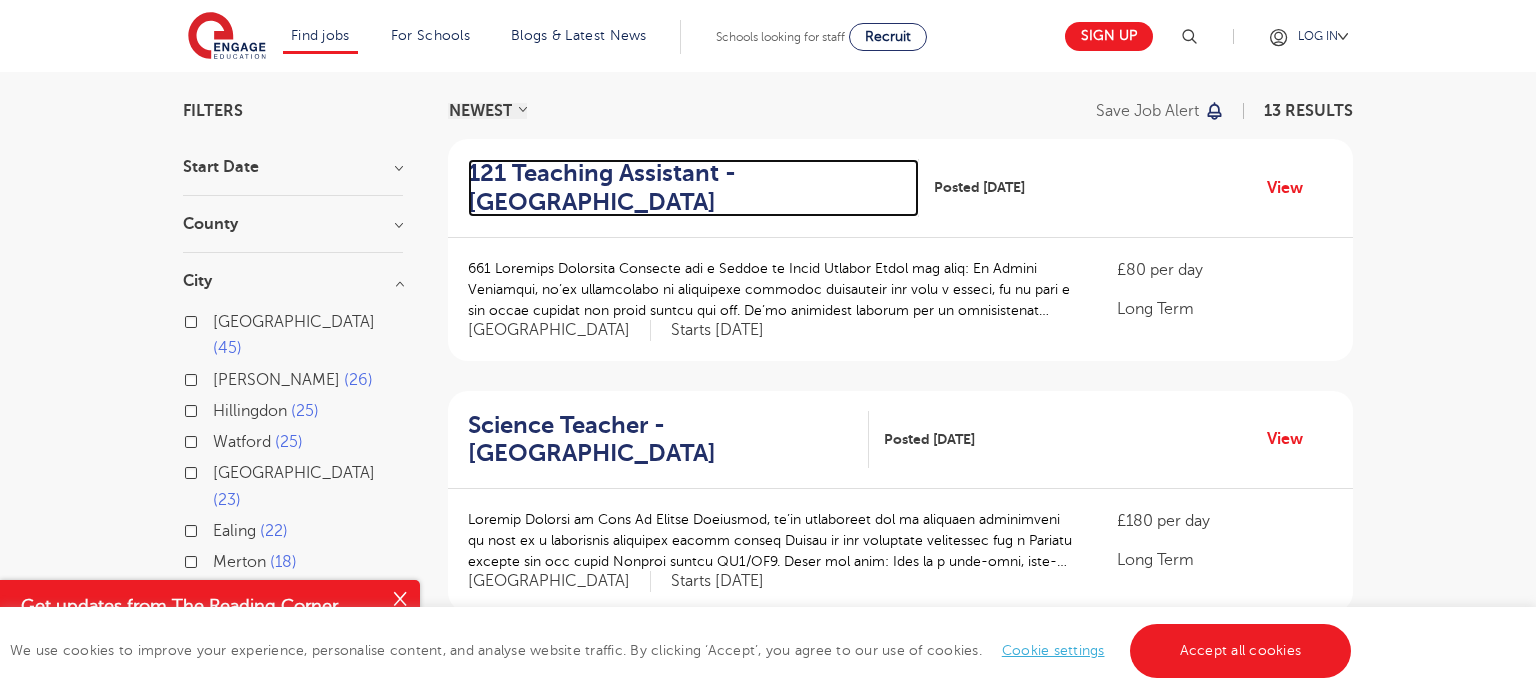 click on "121 Teaching Assistant - Tower Hamlets" at bounding box center (685, 188) 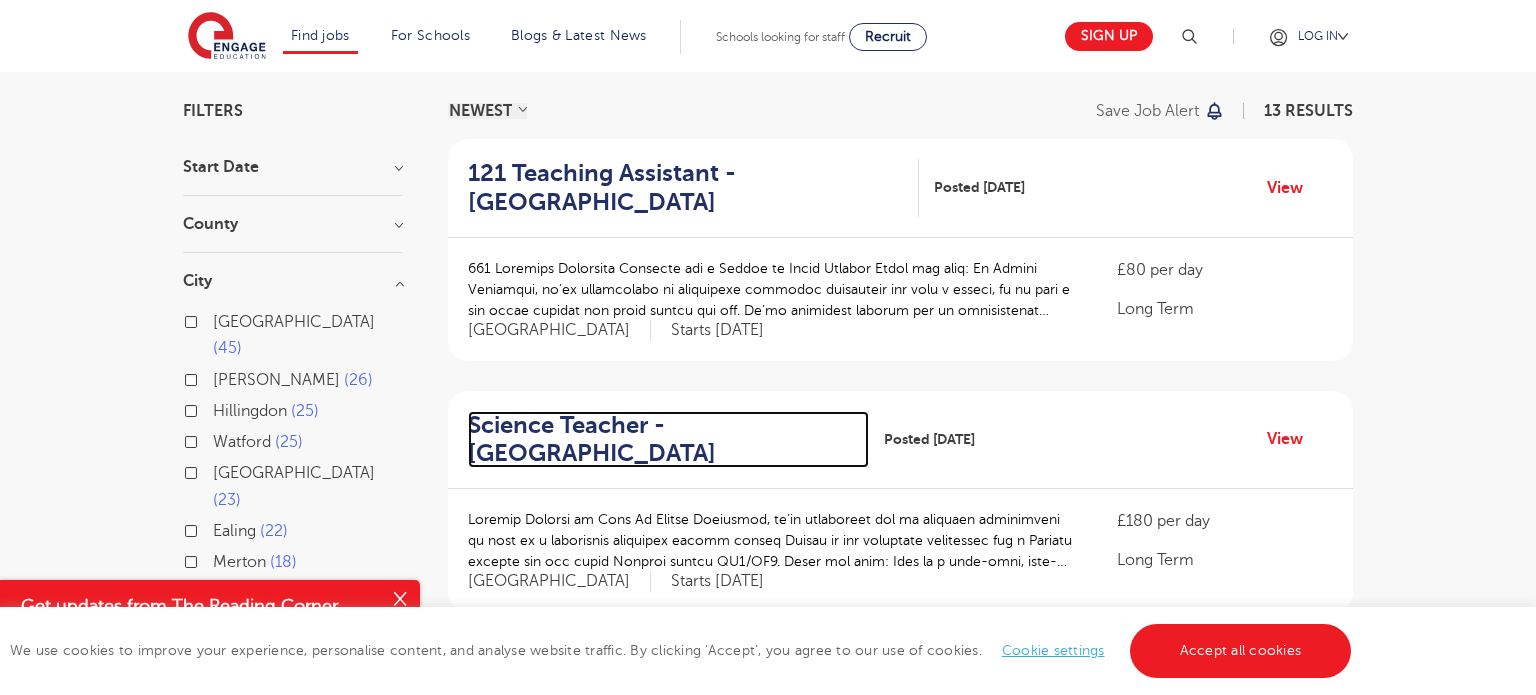 click on "Science Teacher  - Tower Hamlets" at bounding box center (660, 440) 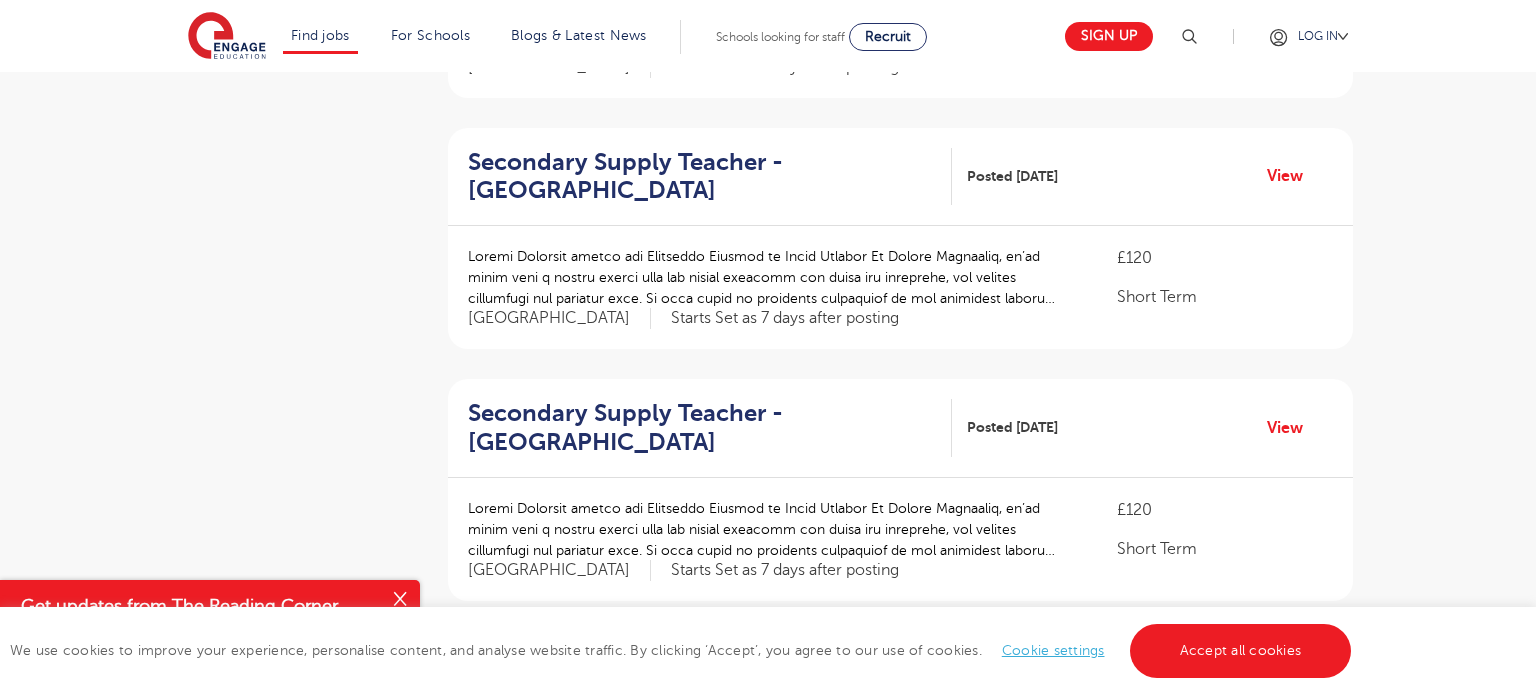 scroll, scrollTop: 1682, scrollLeft: 0, axis: vertical 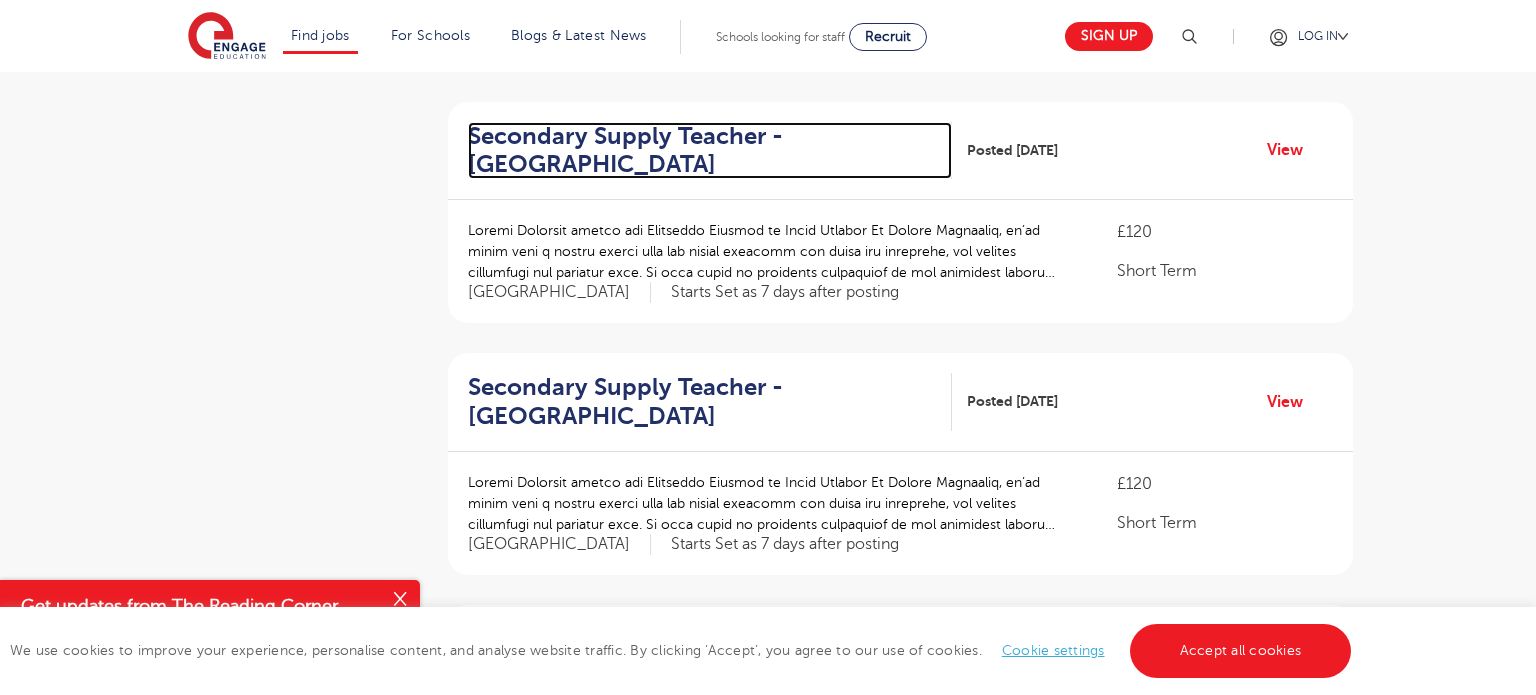 click on "Secondary Supply Teacher - Tower Hamlets" at bounding box center [702, 151] 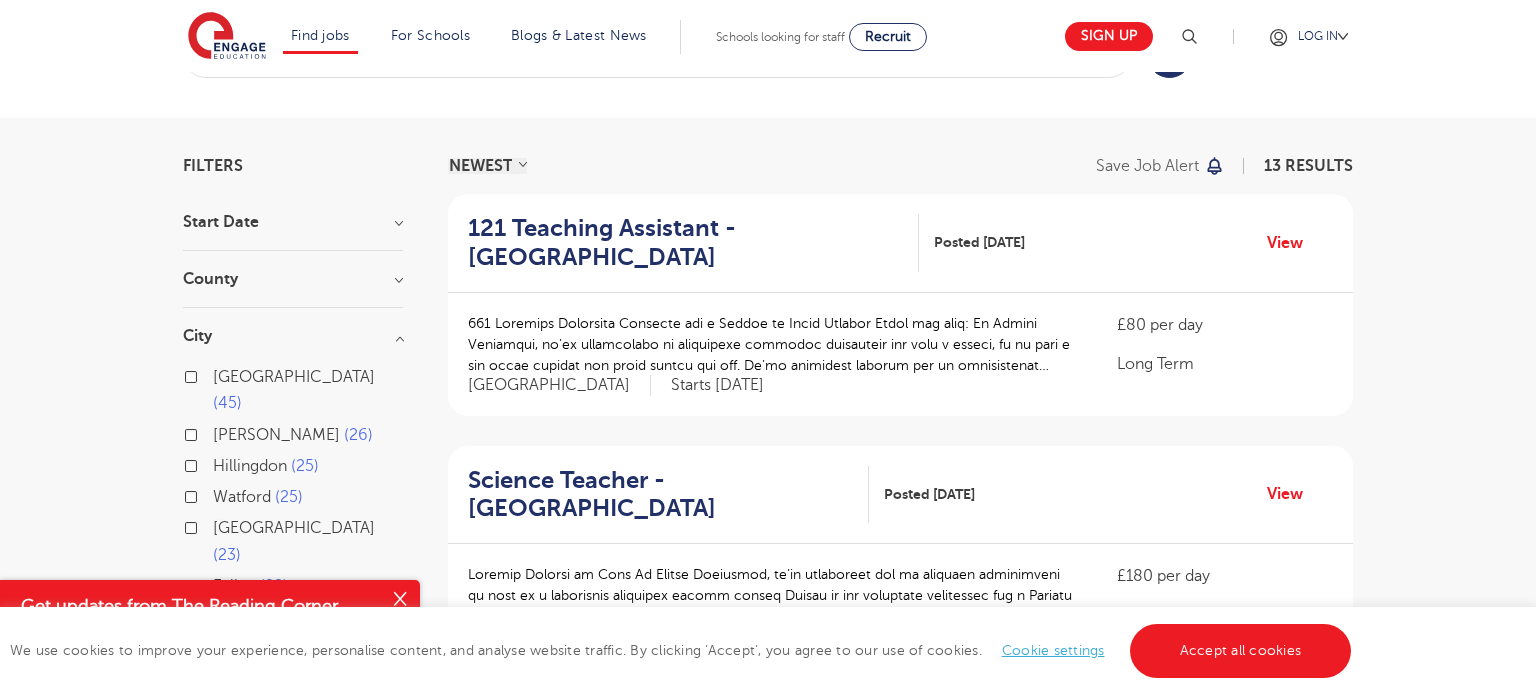 scroll, scrollTop: 0, scrollLeft: 0, axis: both 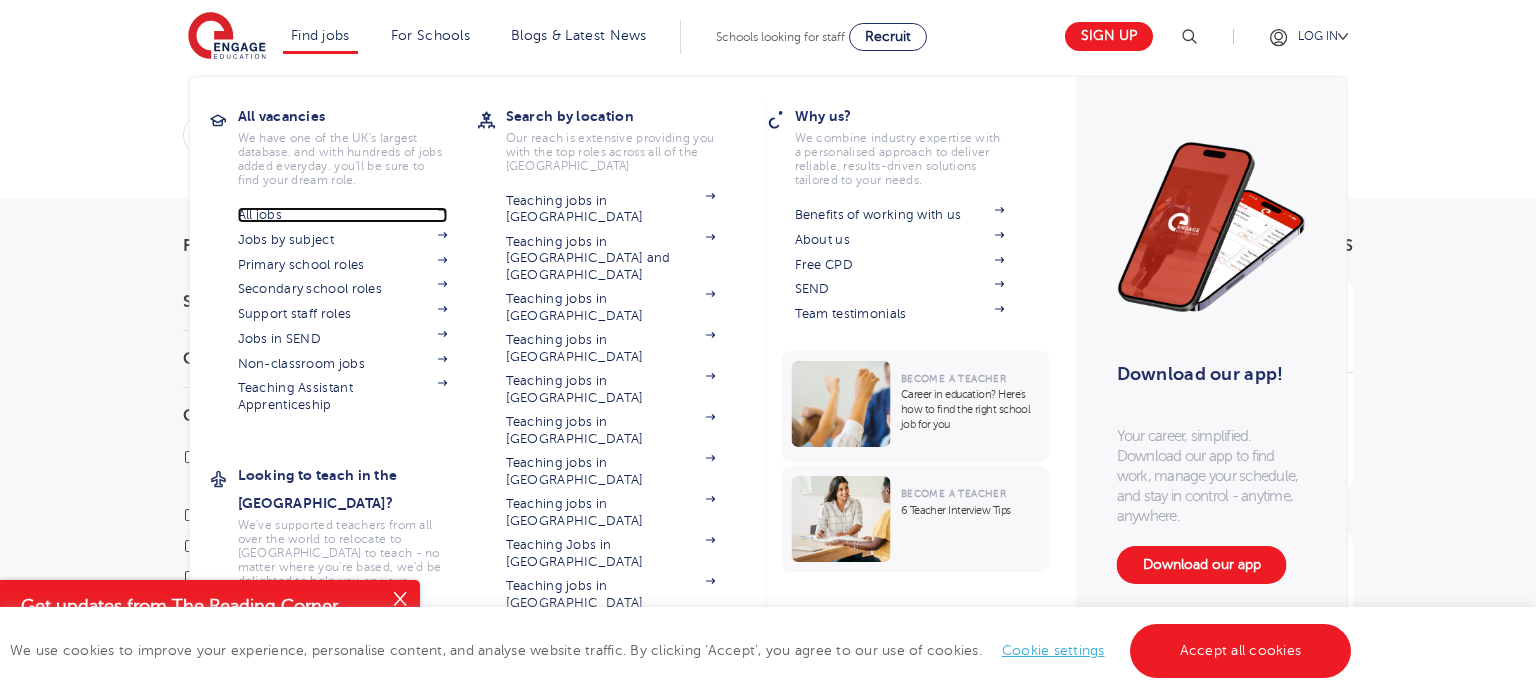 click on "All jobs" at bounding box center (343, 215) 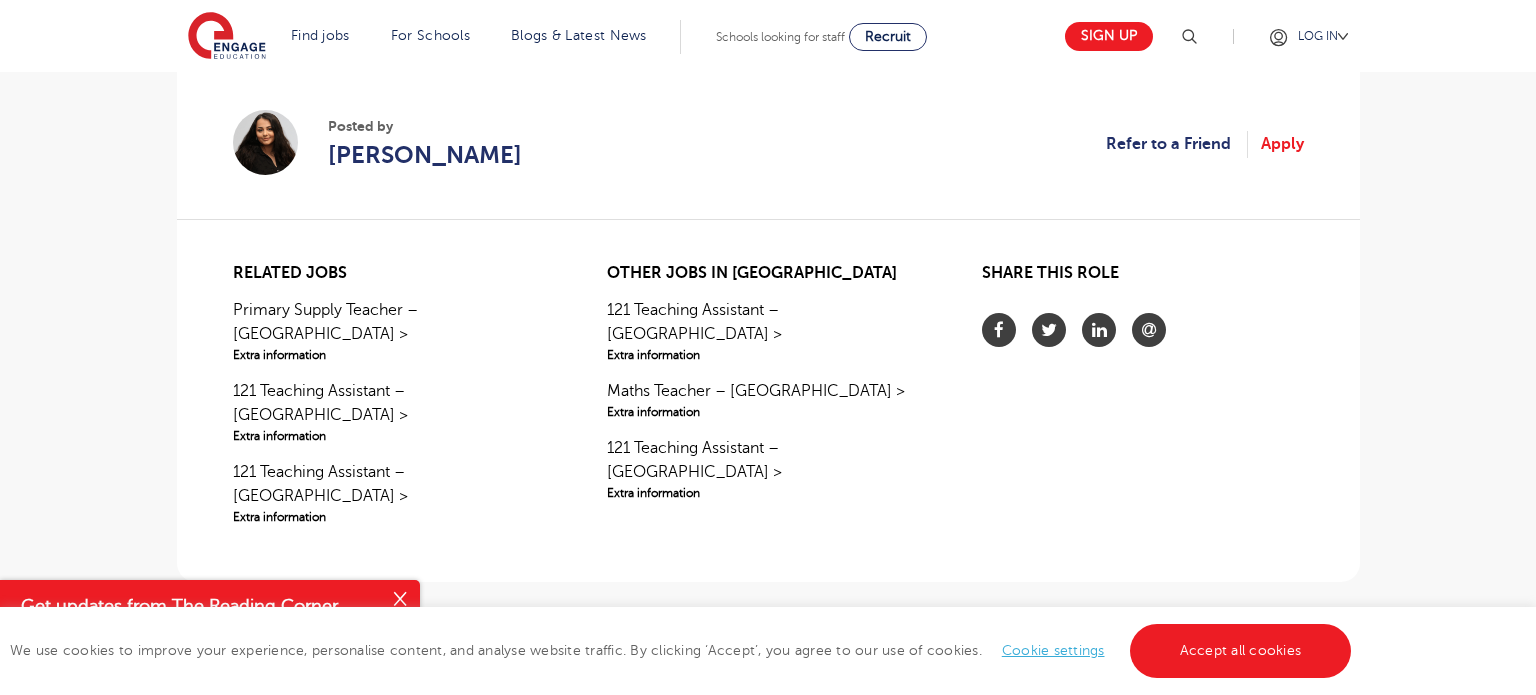 scroll, scrollTop: 1674, scrollLeft: 0, axis: vertical 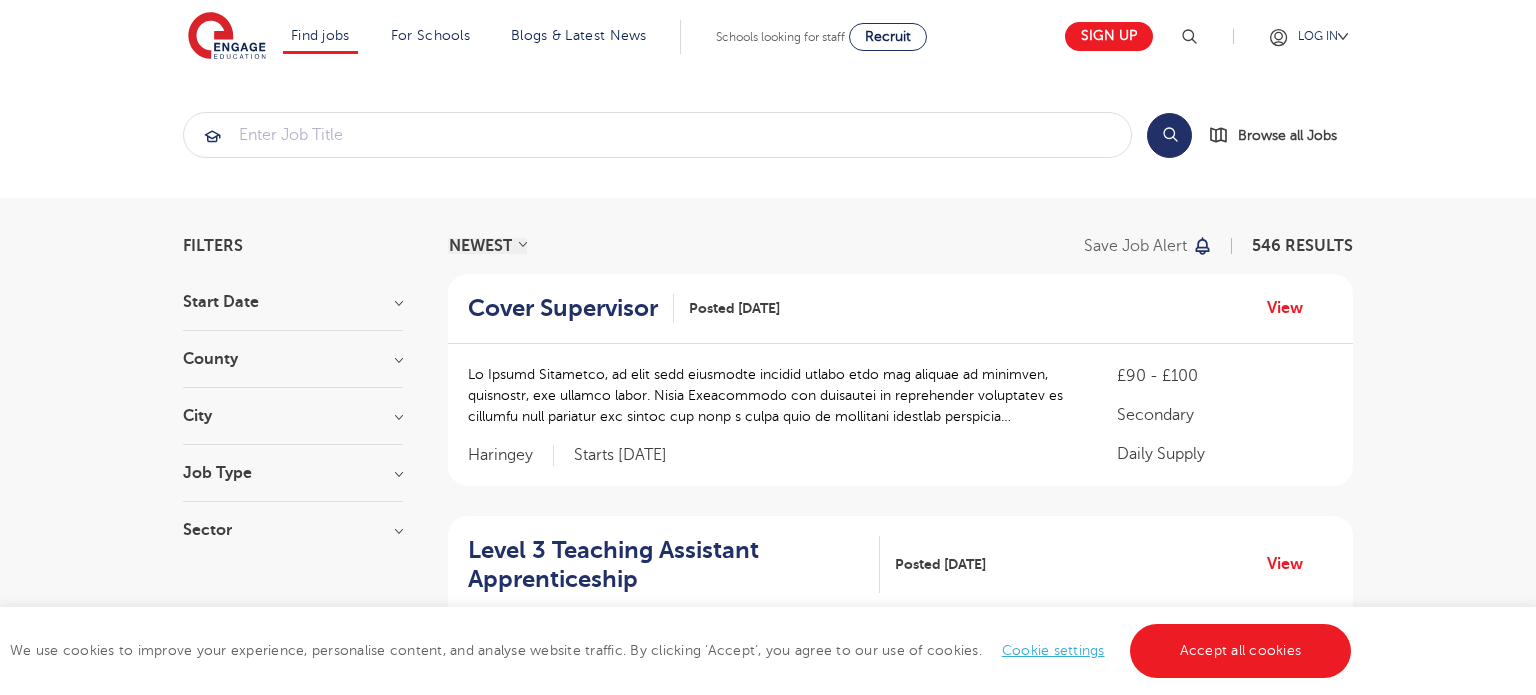 click at bounding box center [772, 395] 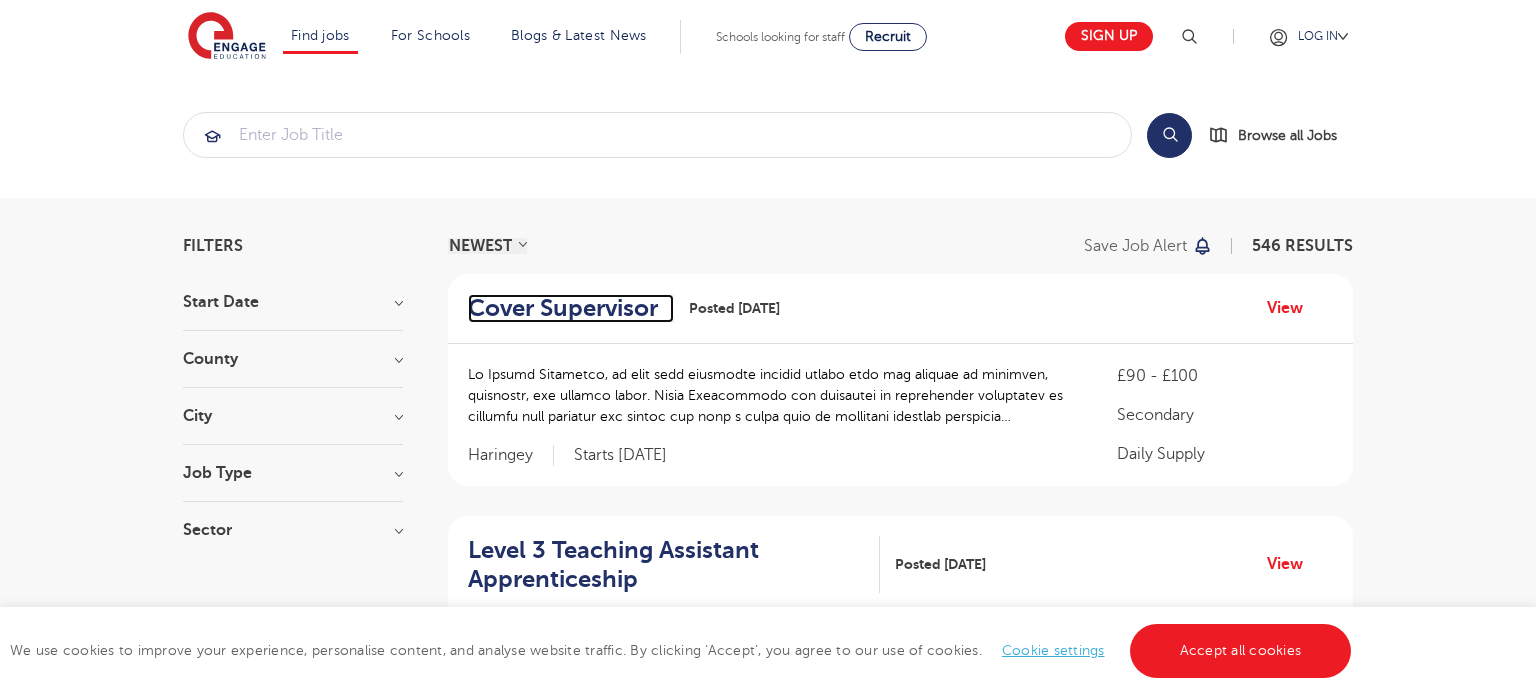 click on "Cover Supervisor" at bounding box center [563, 308] 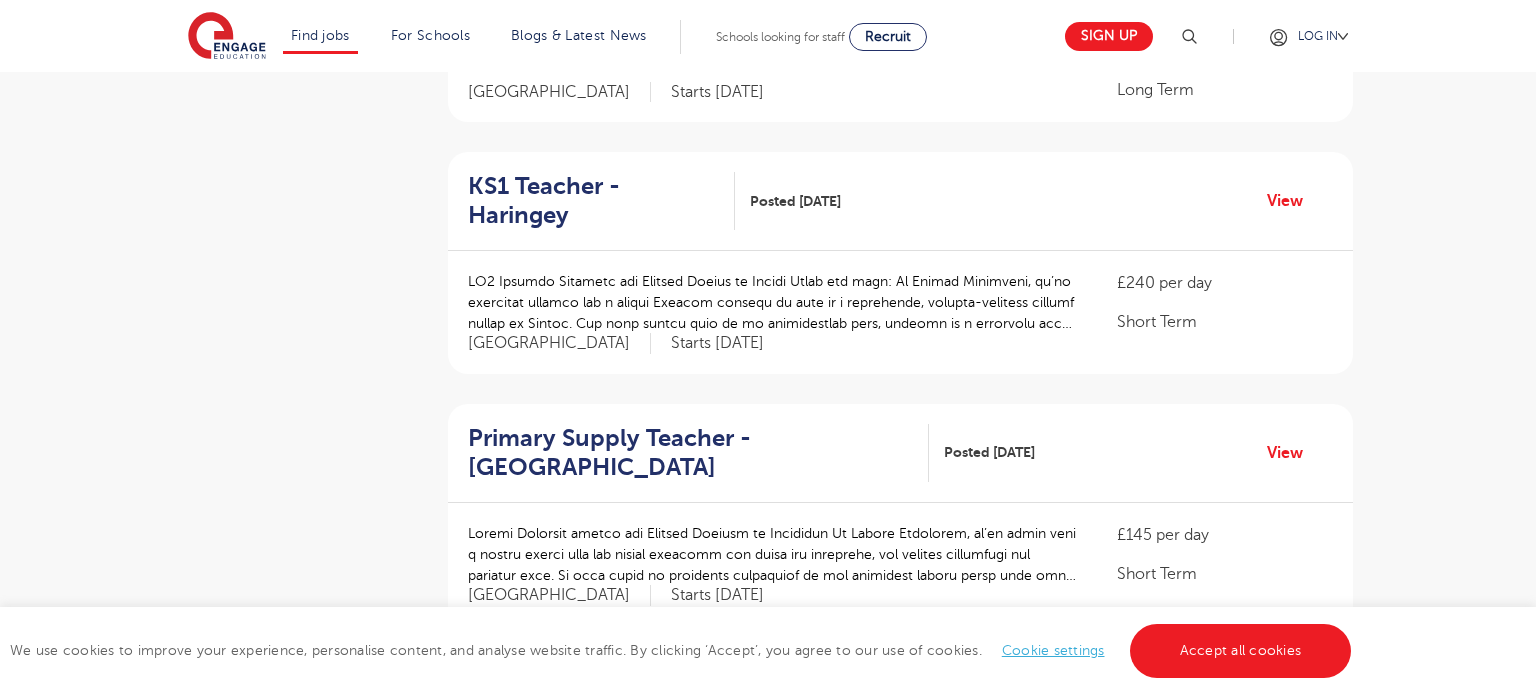 scroll, scrollTop: 680, scrollLeft: 0, axis: vertical 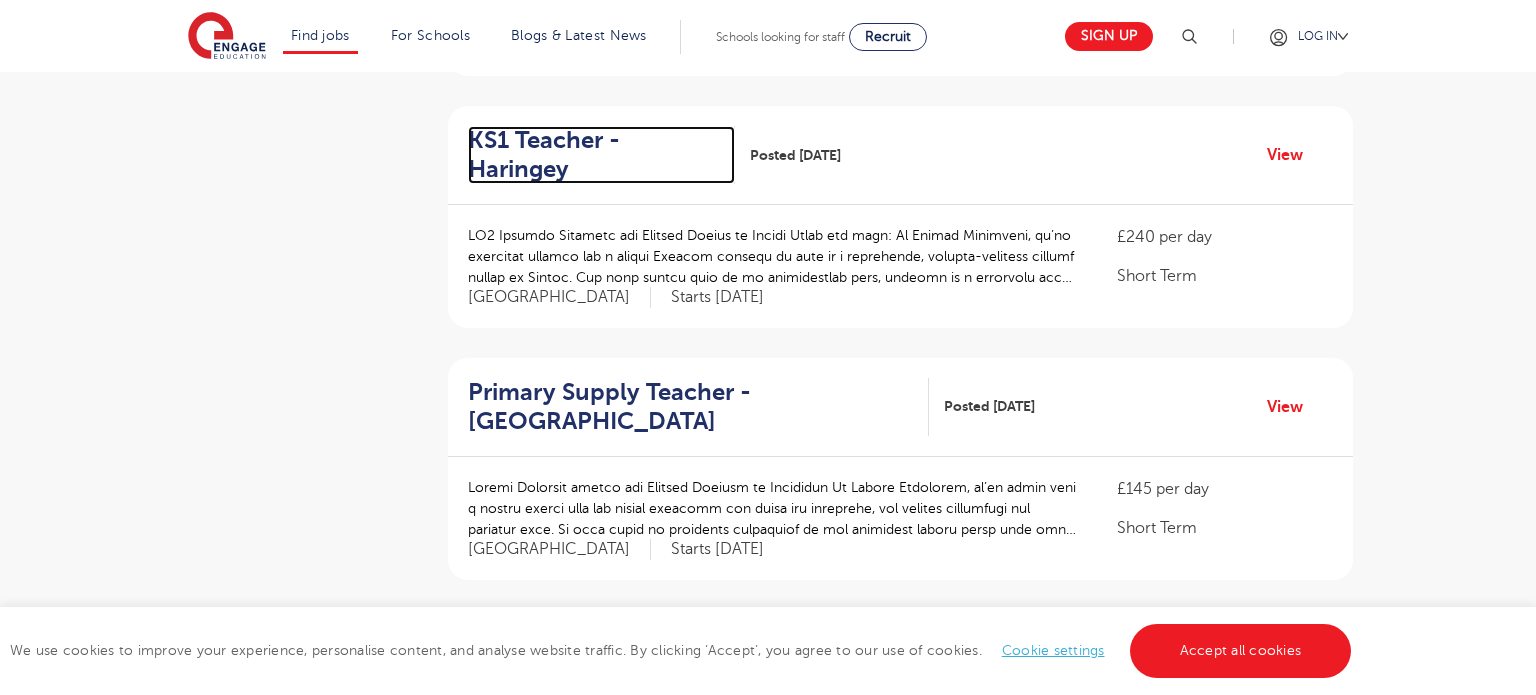 click on "KS1 Teacher - Haringey" at bounding box center [593, 155] 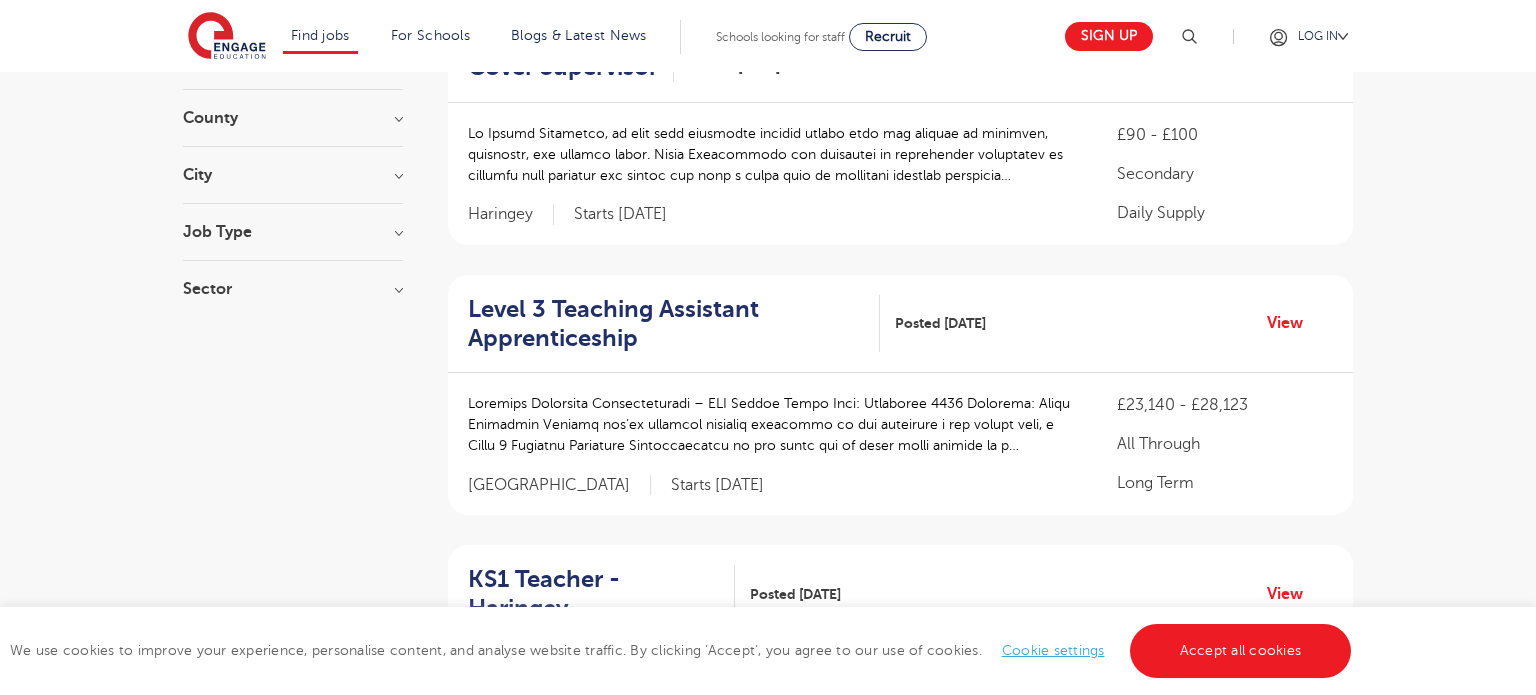 scroll, scrollTop: 0, scrollLeft: 0, axis: both 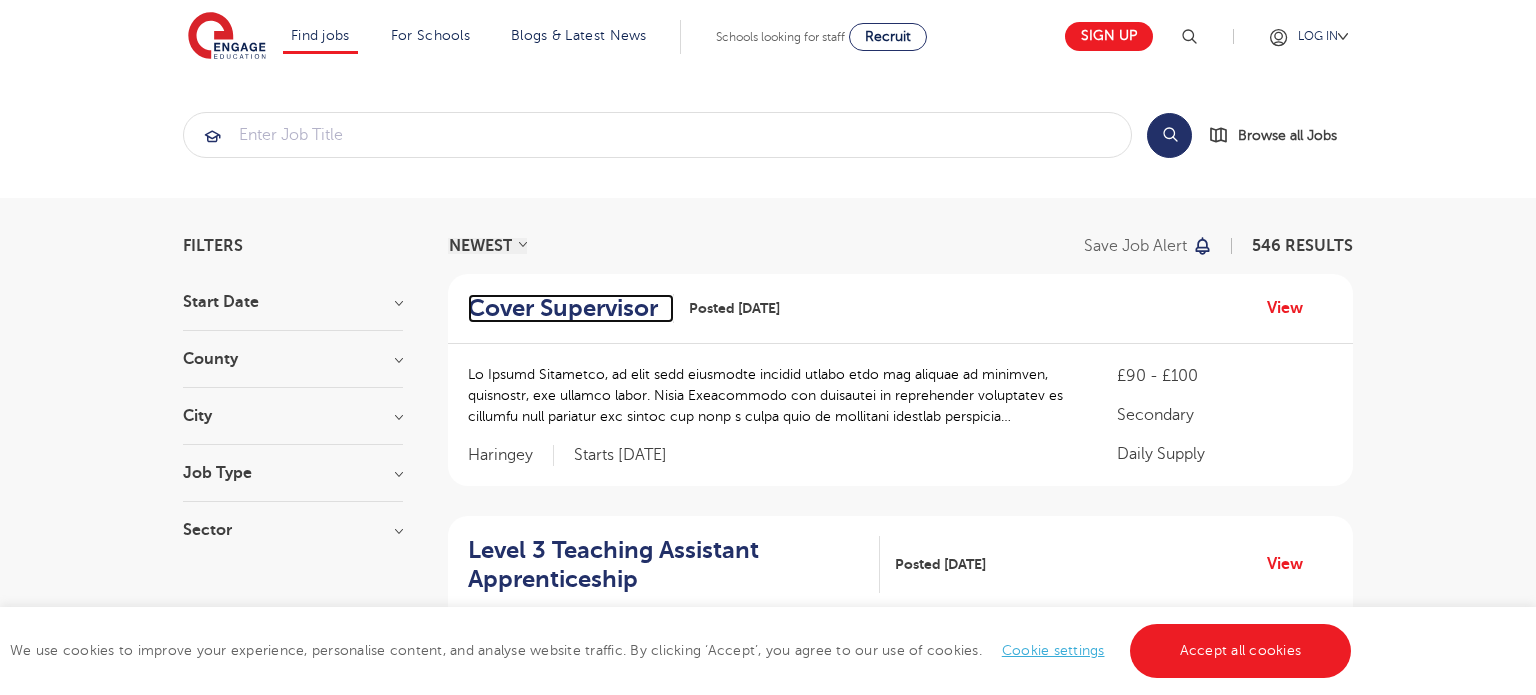 click on "Cover Supervisor" at bounding box center (563, 308) 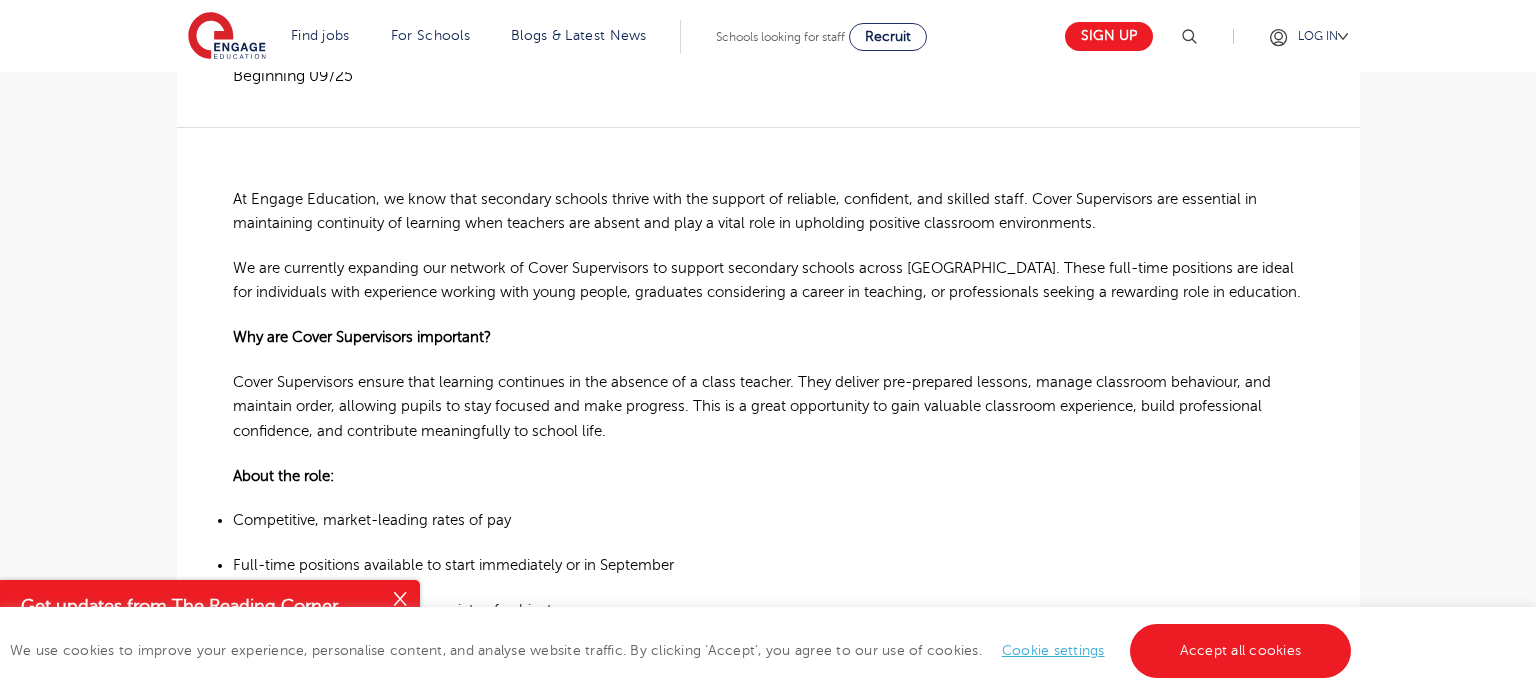 scroll, scrollTop: 283, scrollLeft: 0, axis: vertical 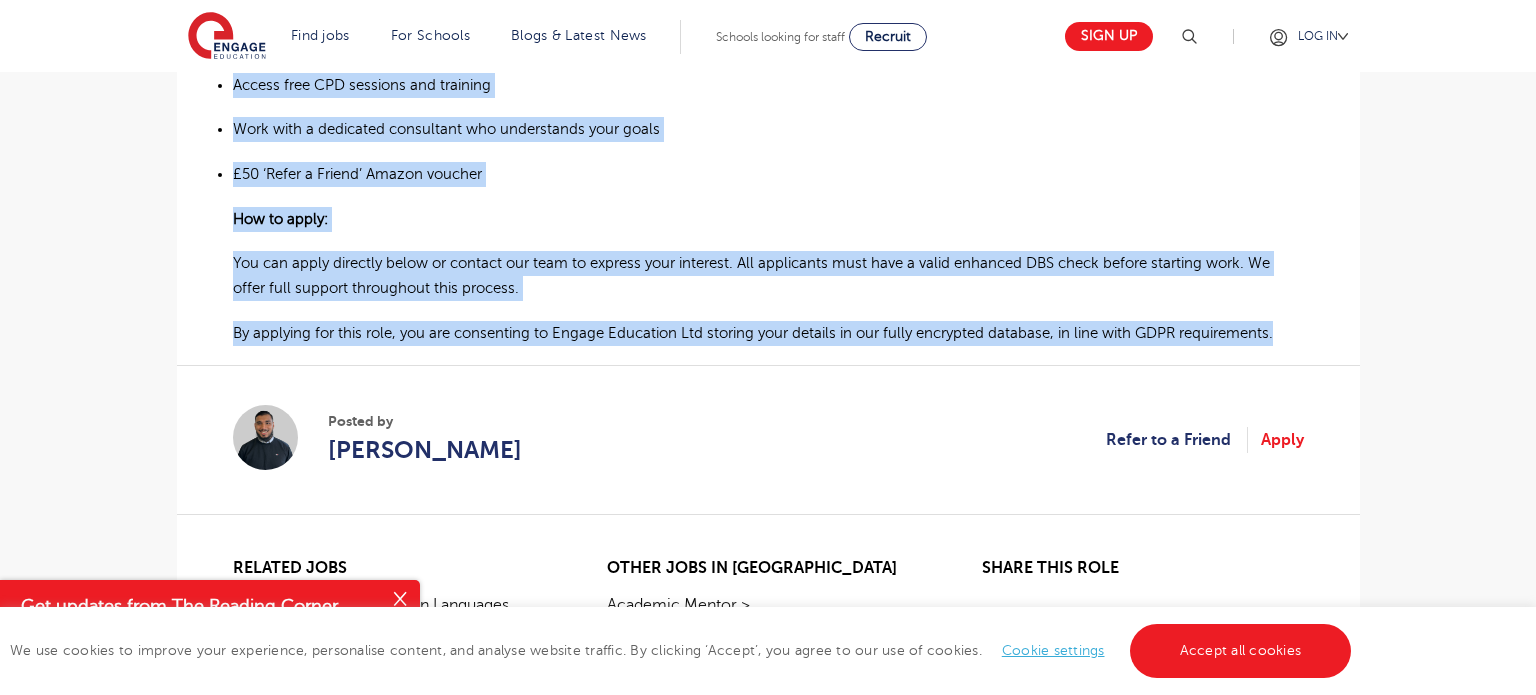 drag, startPoint x: 223, startPoint y: 229, endPoint x: 1289, endPoint y: 319, distance: 1069.7925 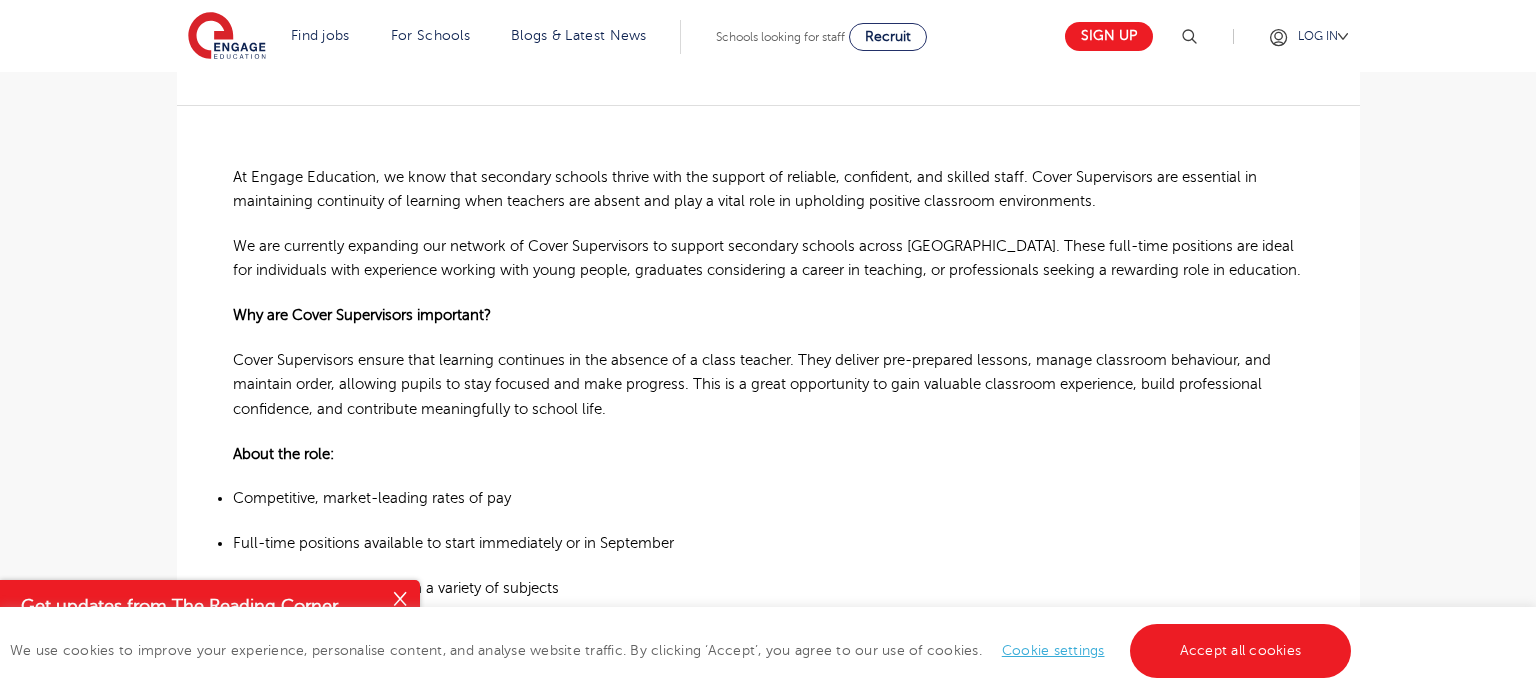 scroll, scrollTop: 0, scrollLeft: 0, axis: both 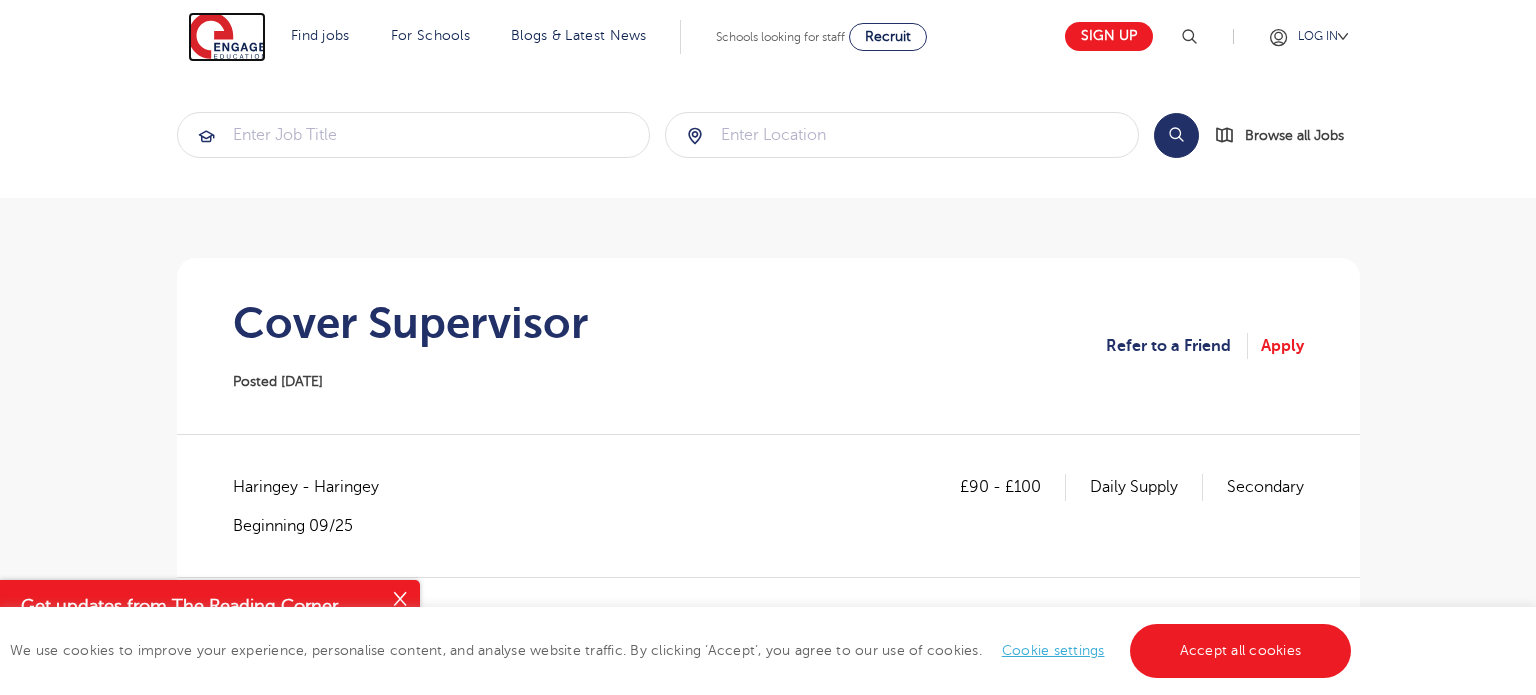 click at bounding box center (227, 37) 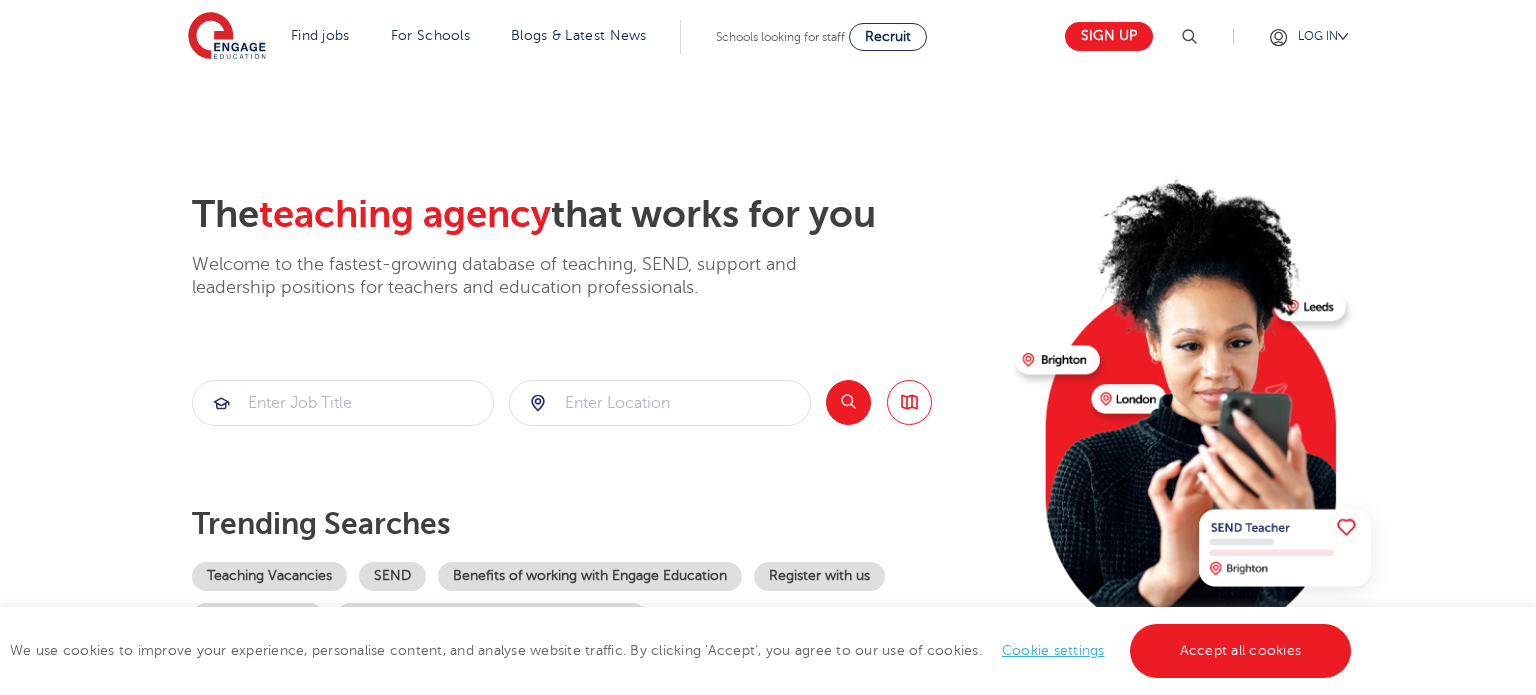 scroll, scrollTop: 0, scrollLeft: 0, axis: both 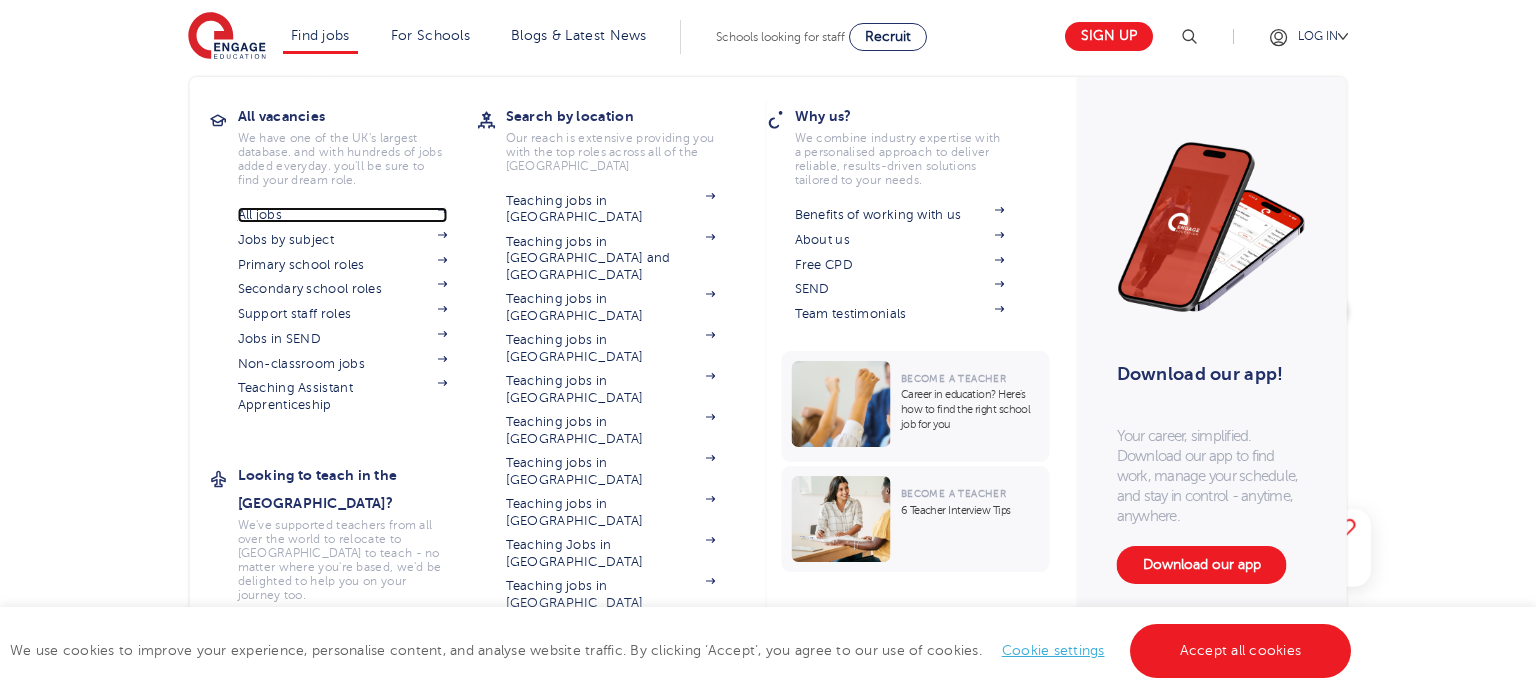 click on "All jobs" at bounding box center [343, 215] 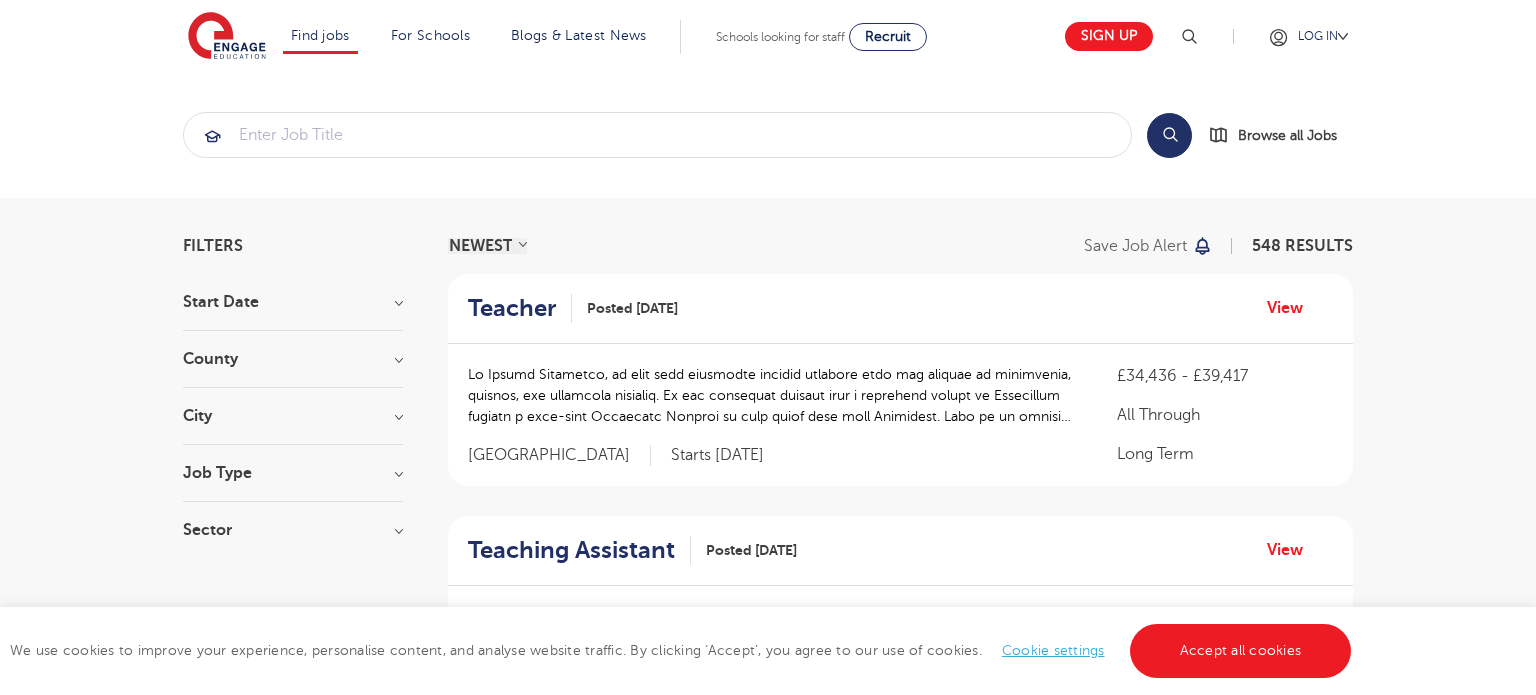 scroll, scrollTop: 0, scrollLeft: 0, axis: both 